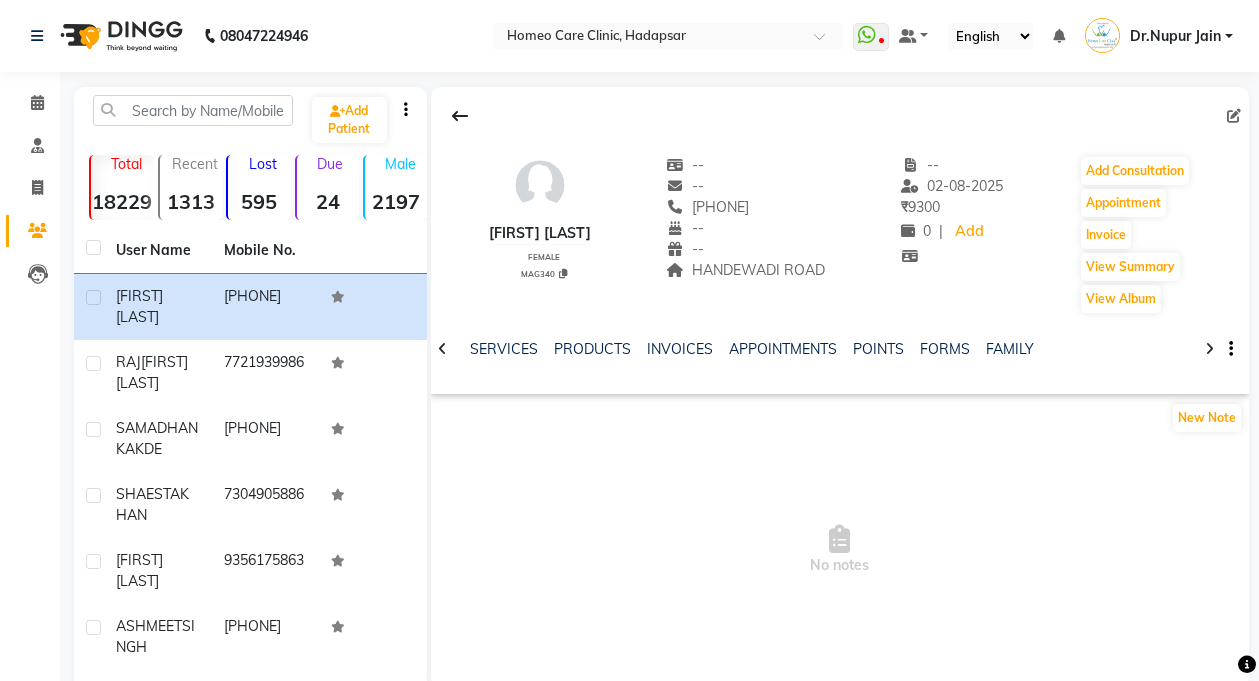 scroll, scrollTop: 0, scrollLeft: 0, axis: both 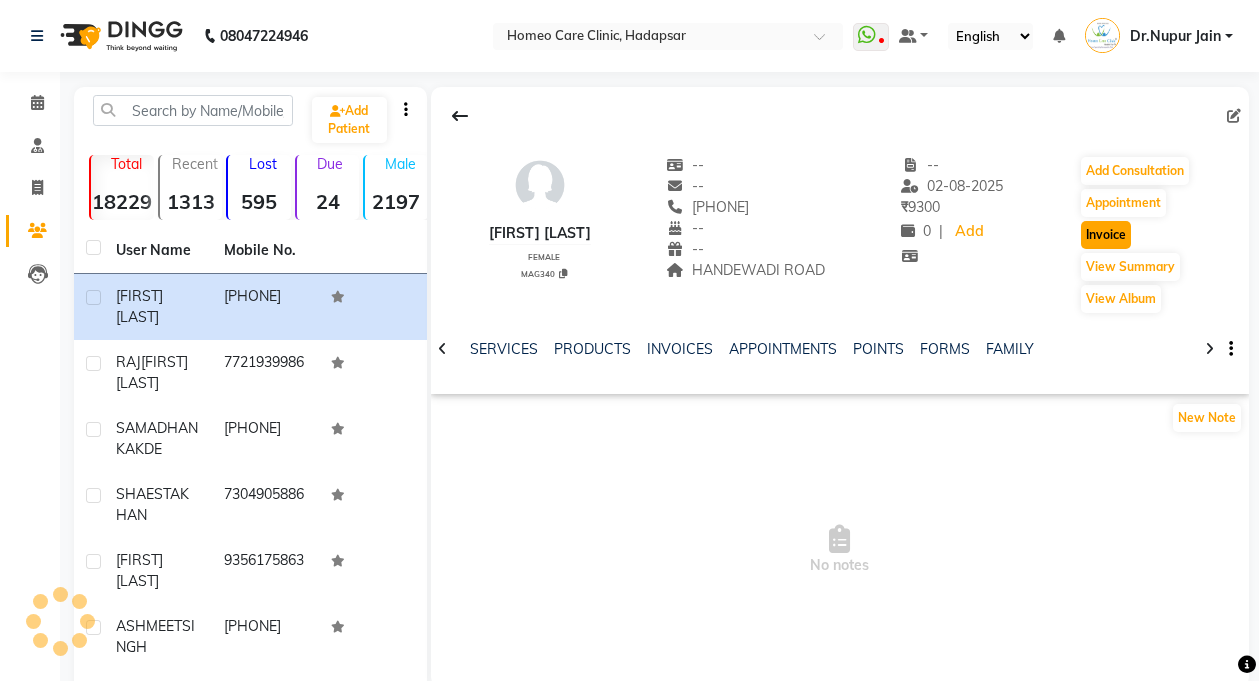 click on "Invoice" 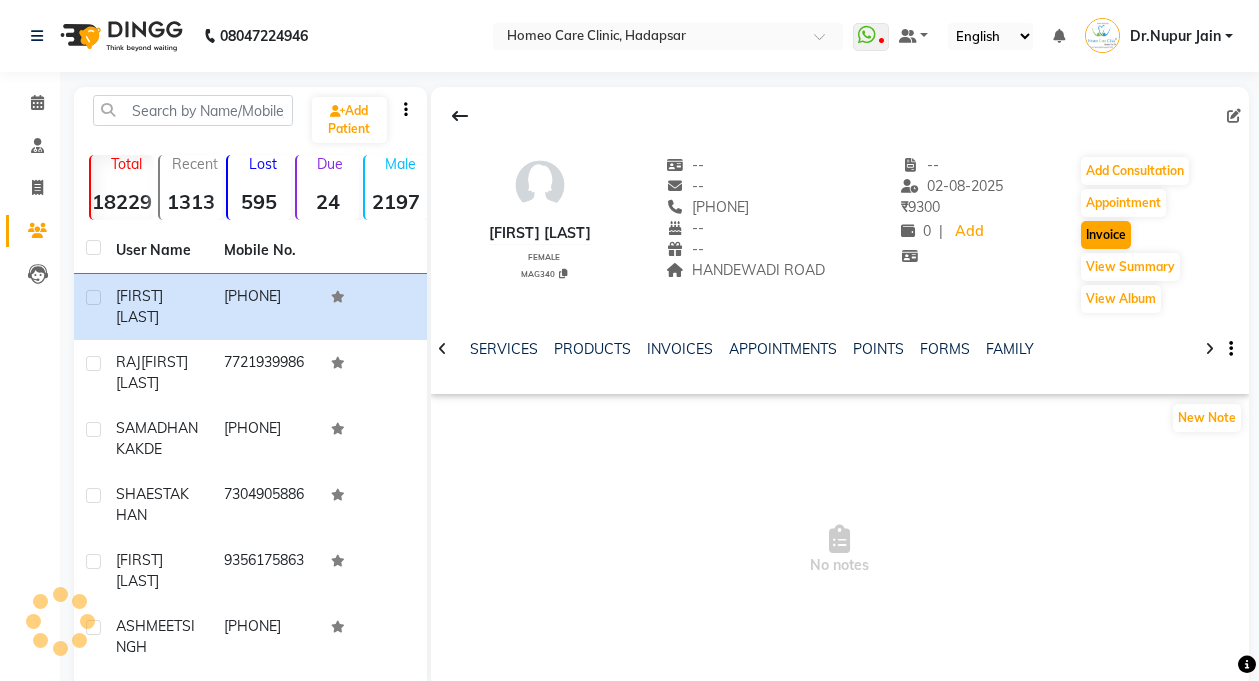 select on "service" 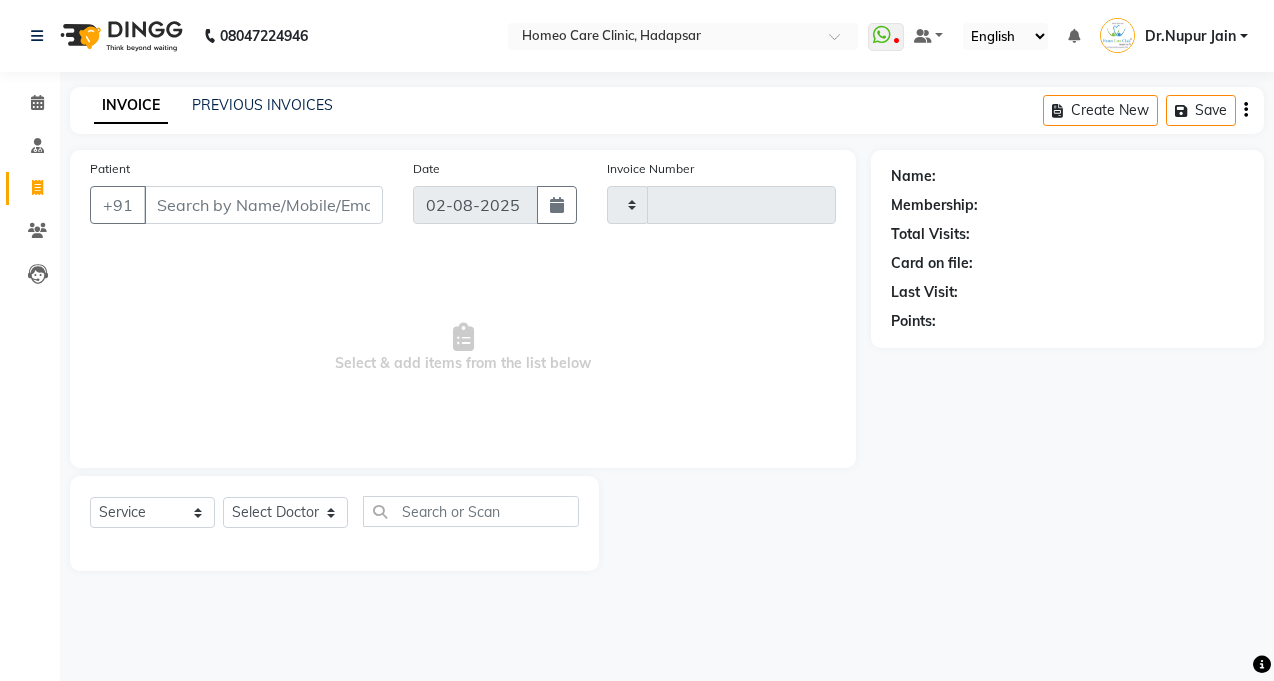 type on "2286" 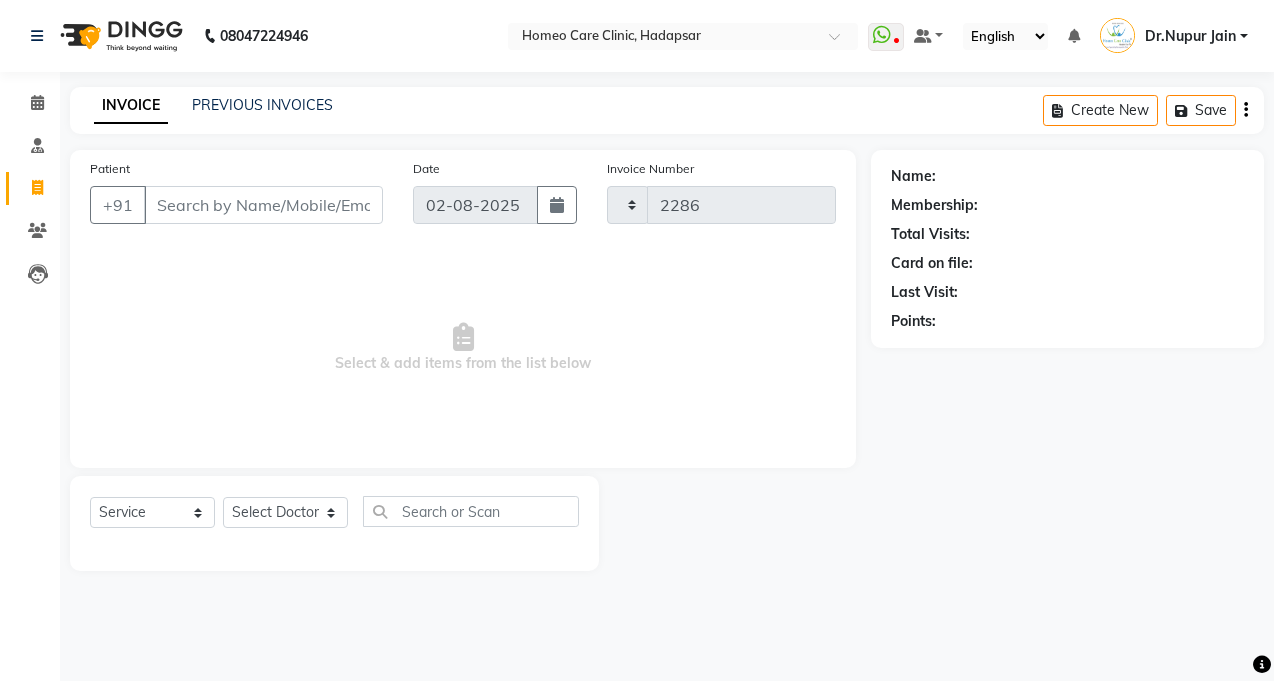 select on "7485" 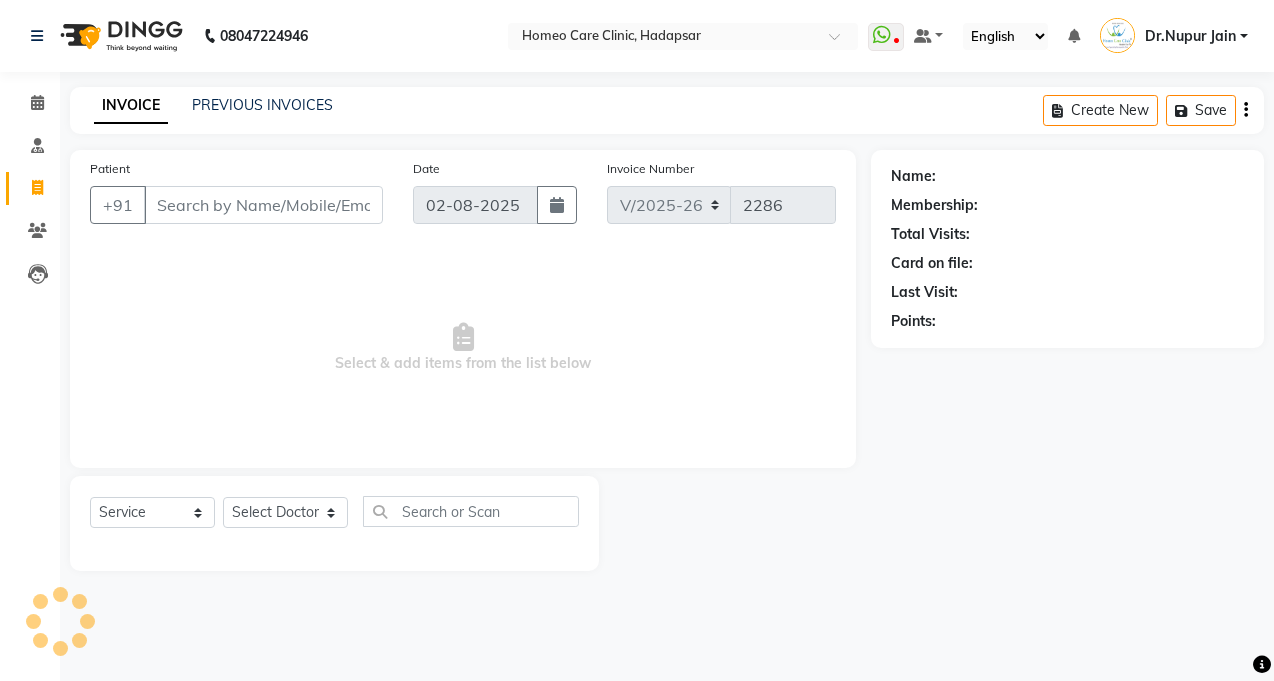 type on "[PHONE]" 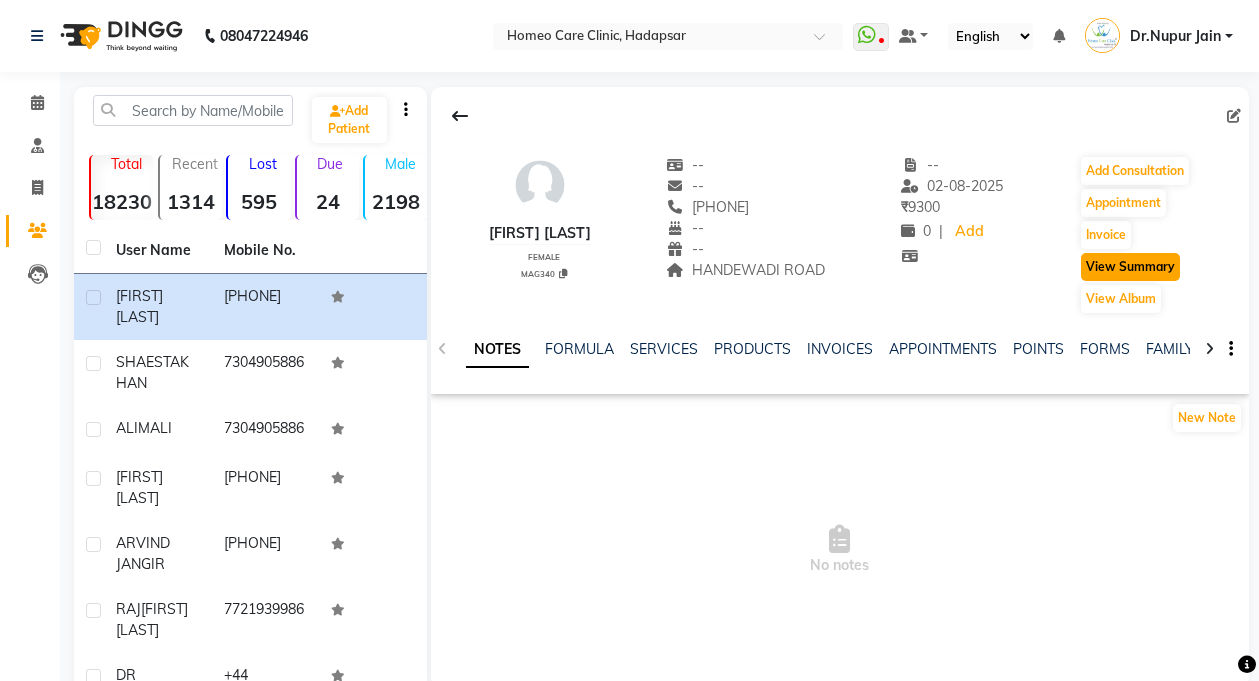 click on "View Summary" 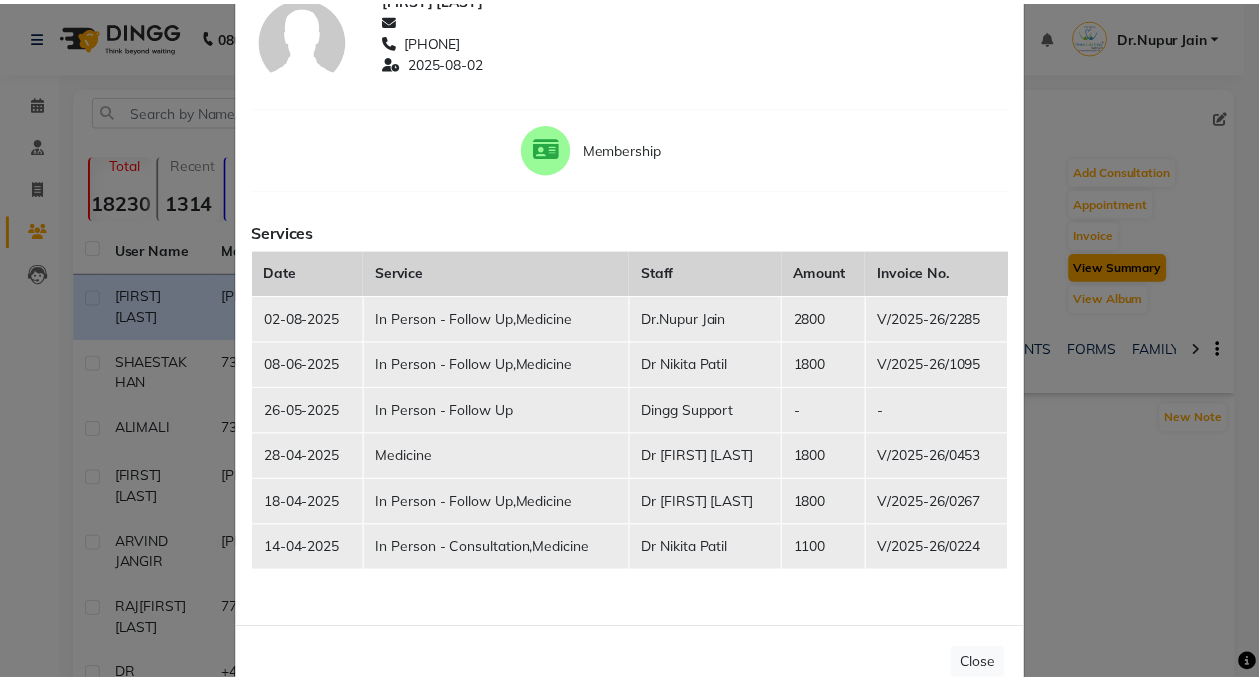 scroll, scrollTop: 175, scrollLeft: 0, axis: vertical 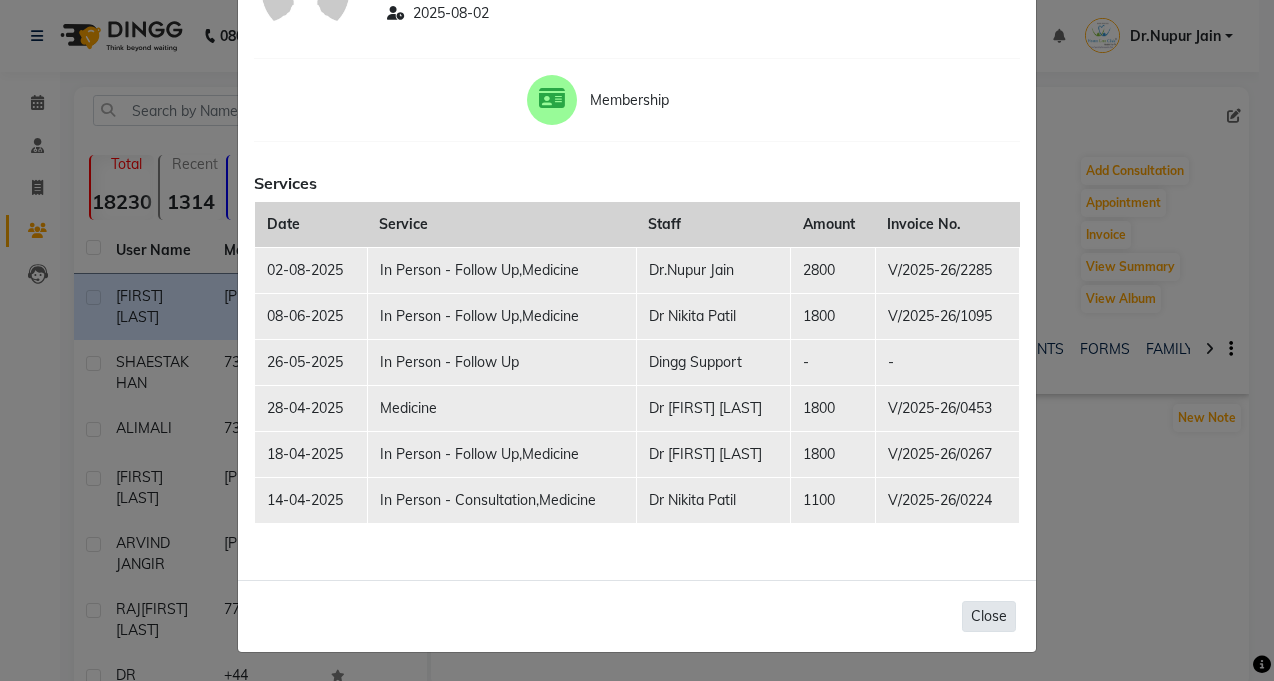 click on "Close" 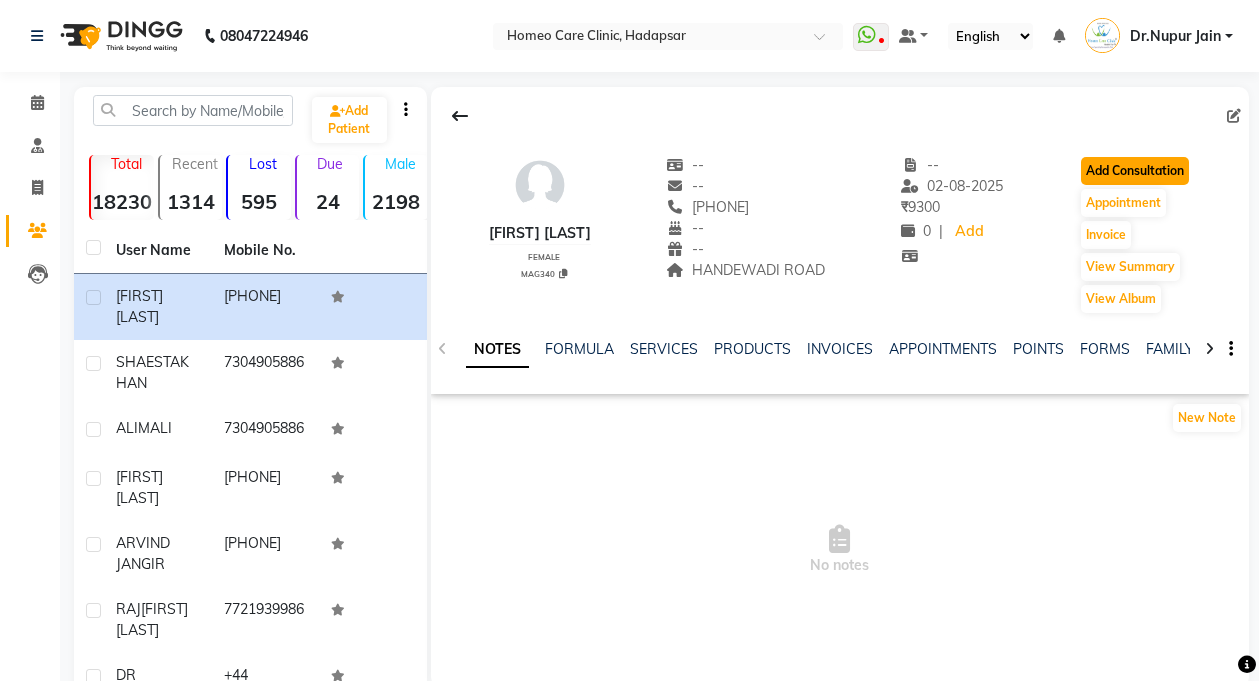 click on "Add Consultation" 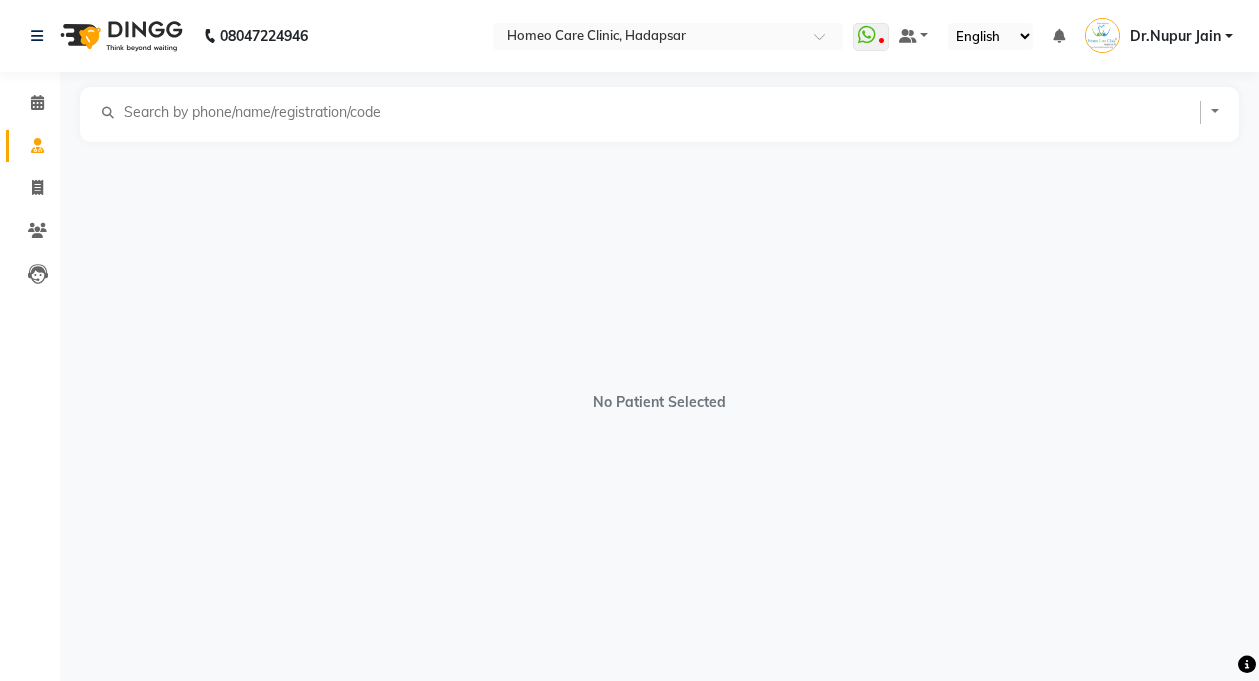 select on "female" 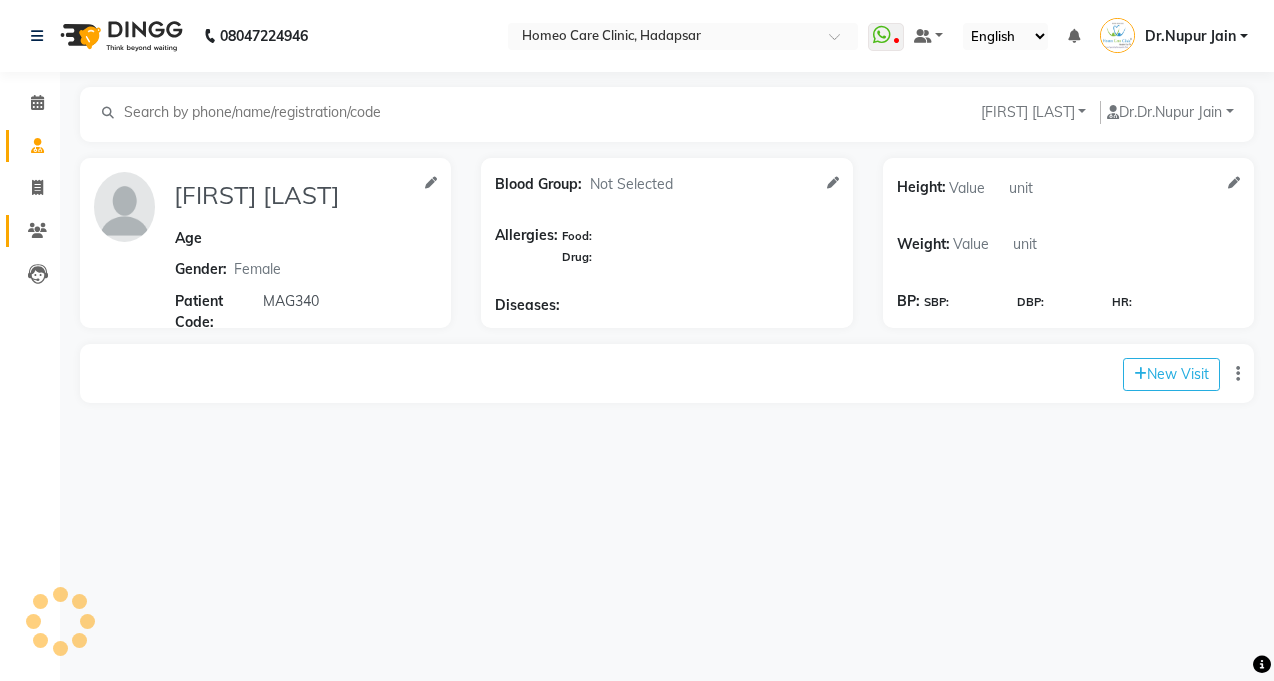 click 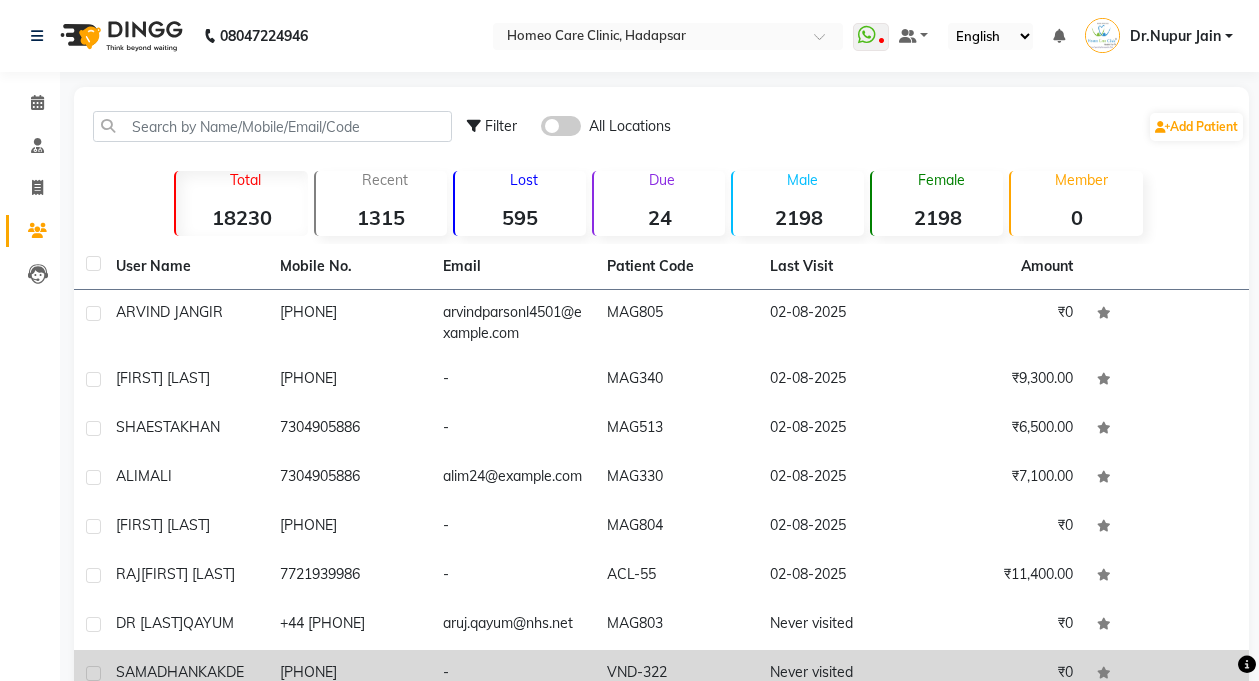 click on "[PHONE]" 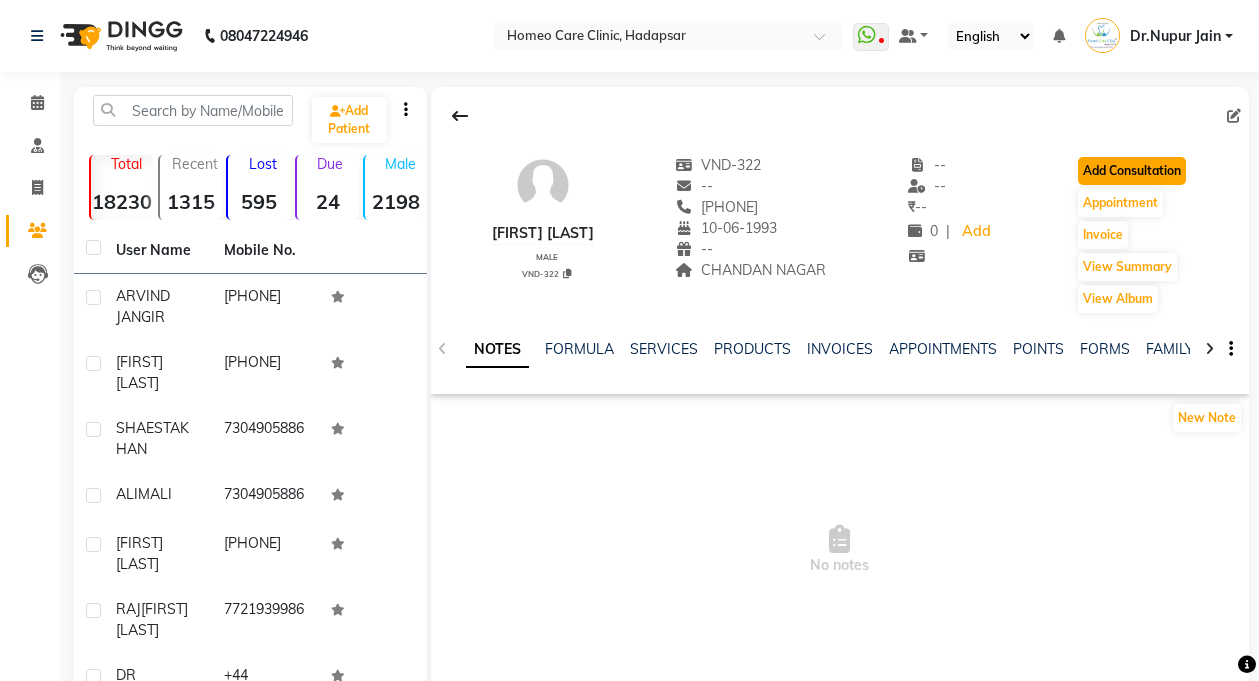 click on "Add Consultation" 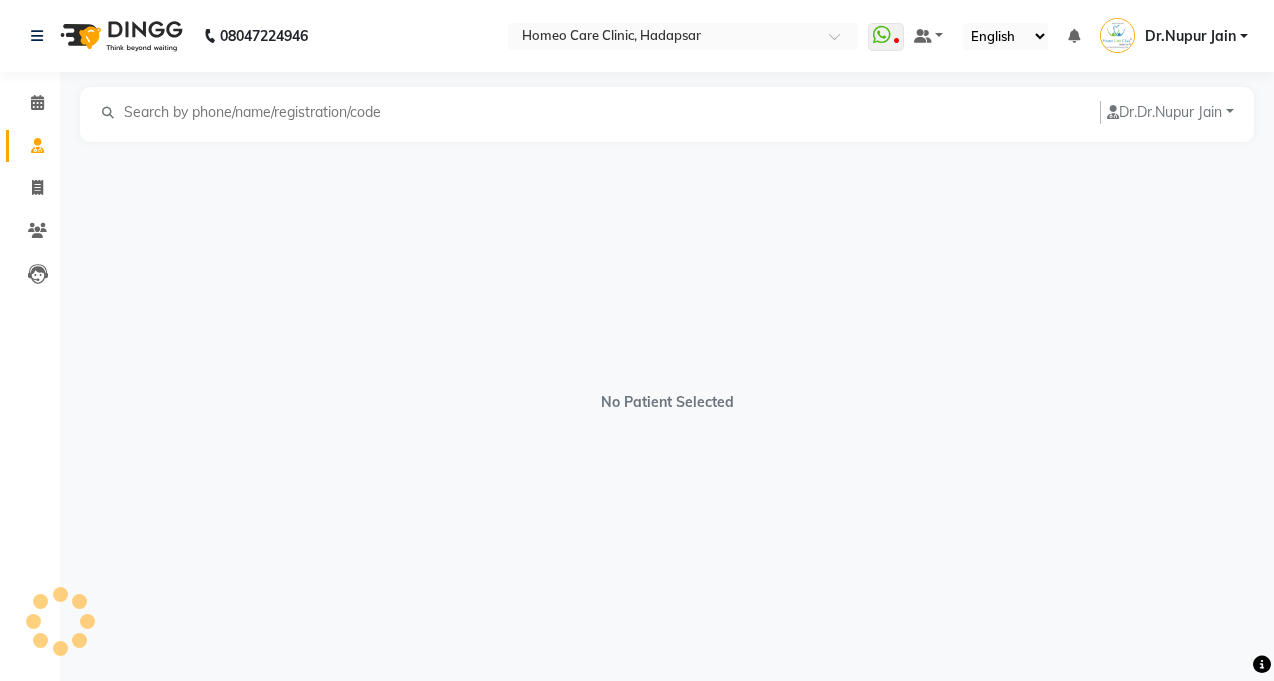 select on "male" 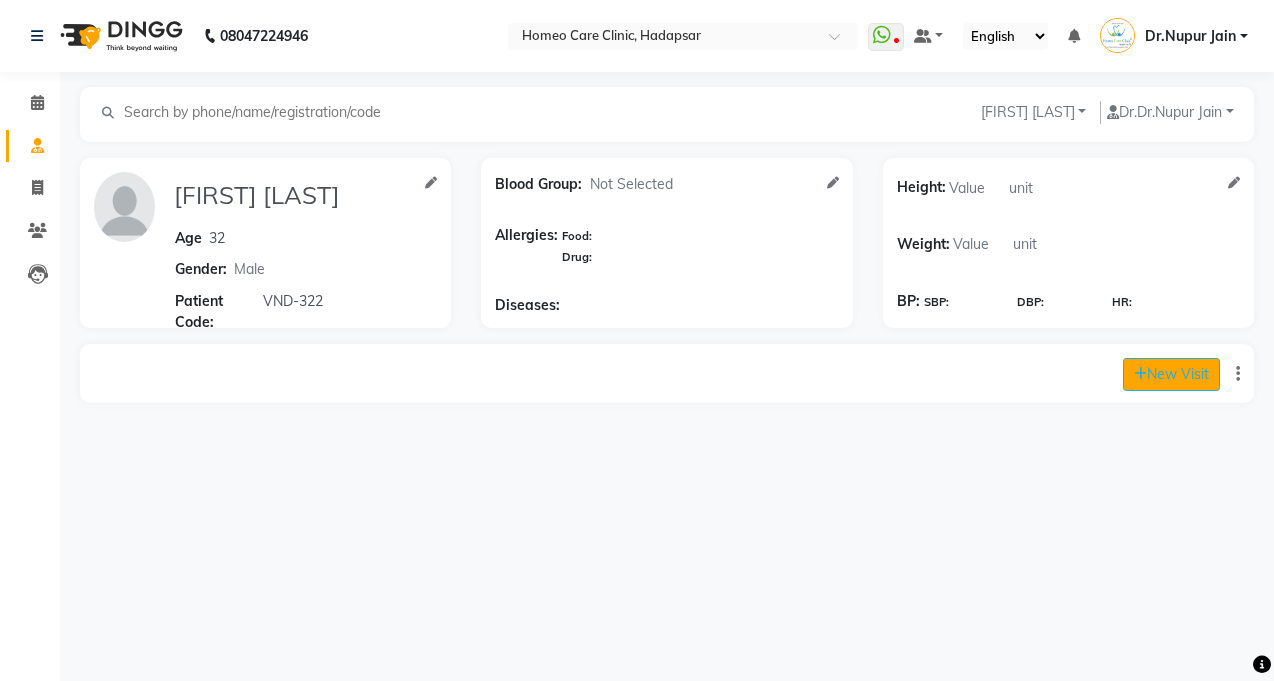 click on "New Visit" 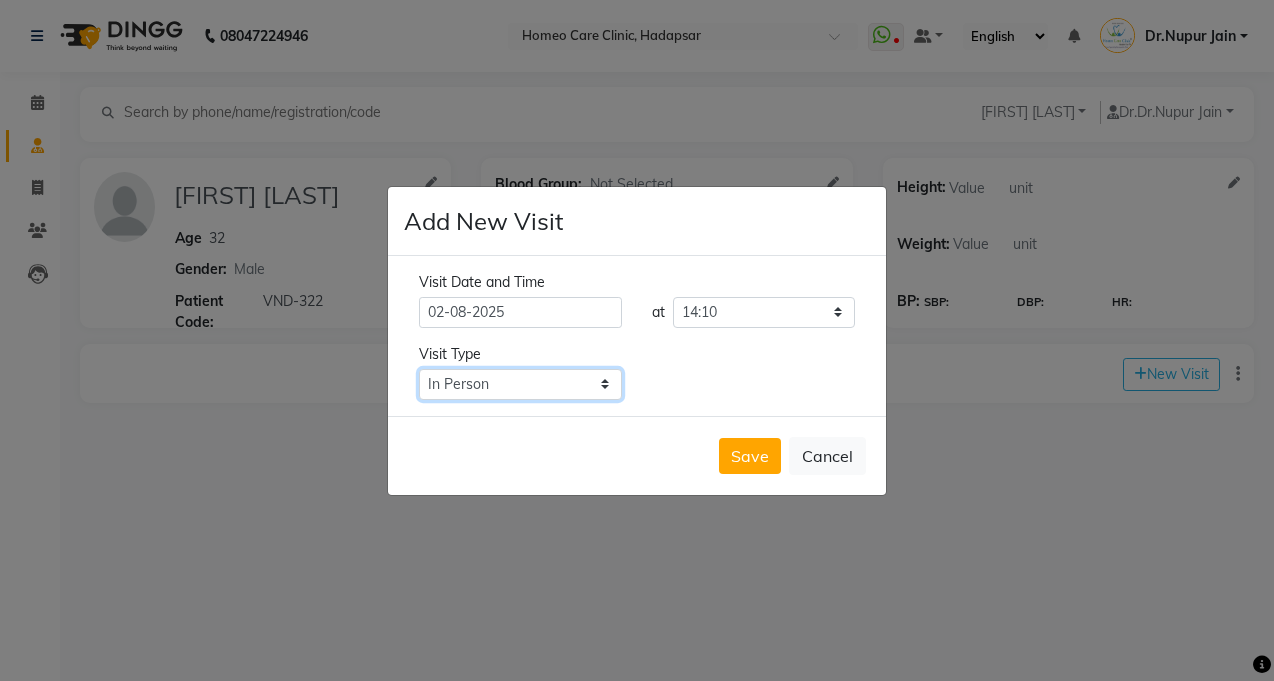 click on "Select Type In Person Video Phone Chat" 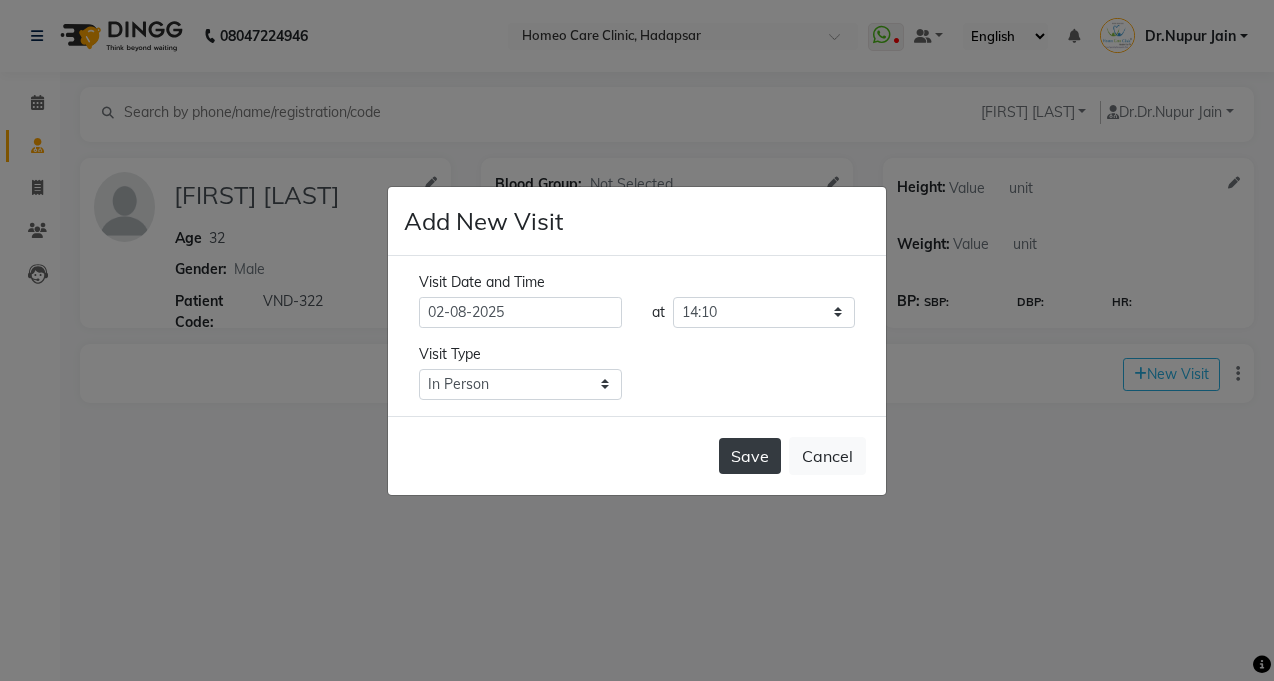 click on "Save" 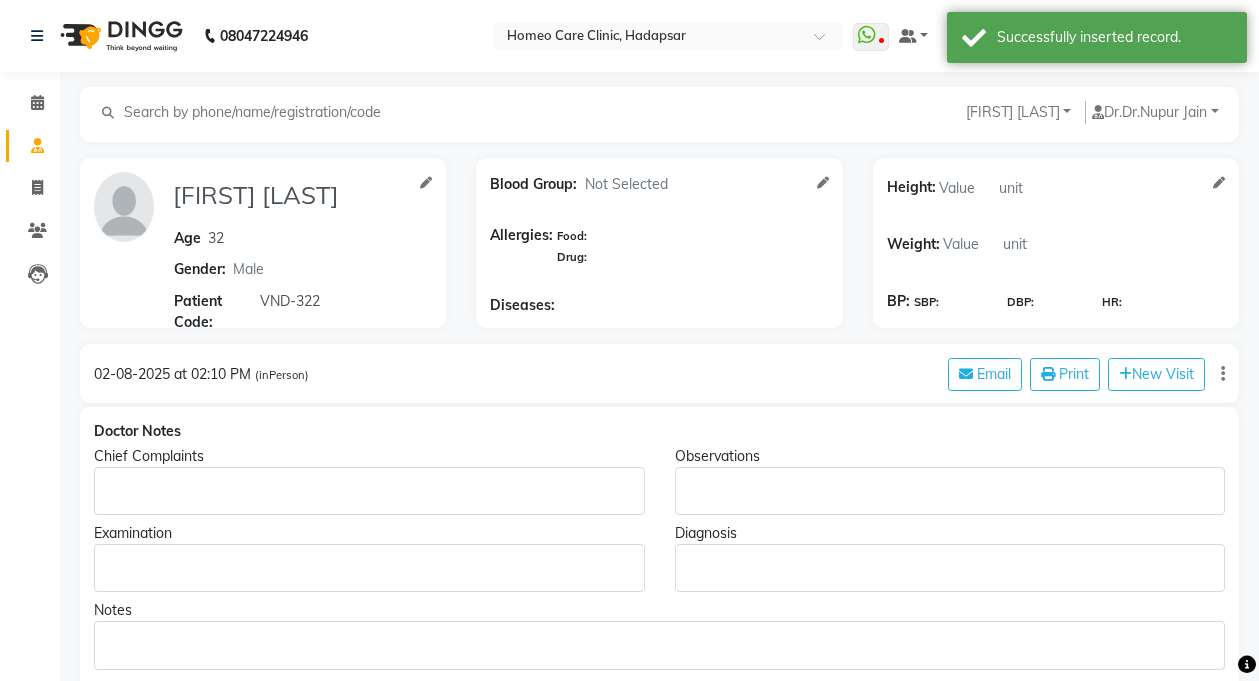 type on "[FIRST] [LAST]" 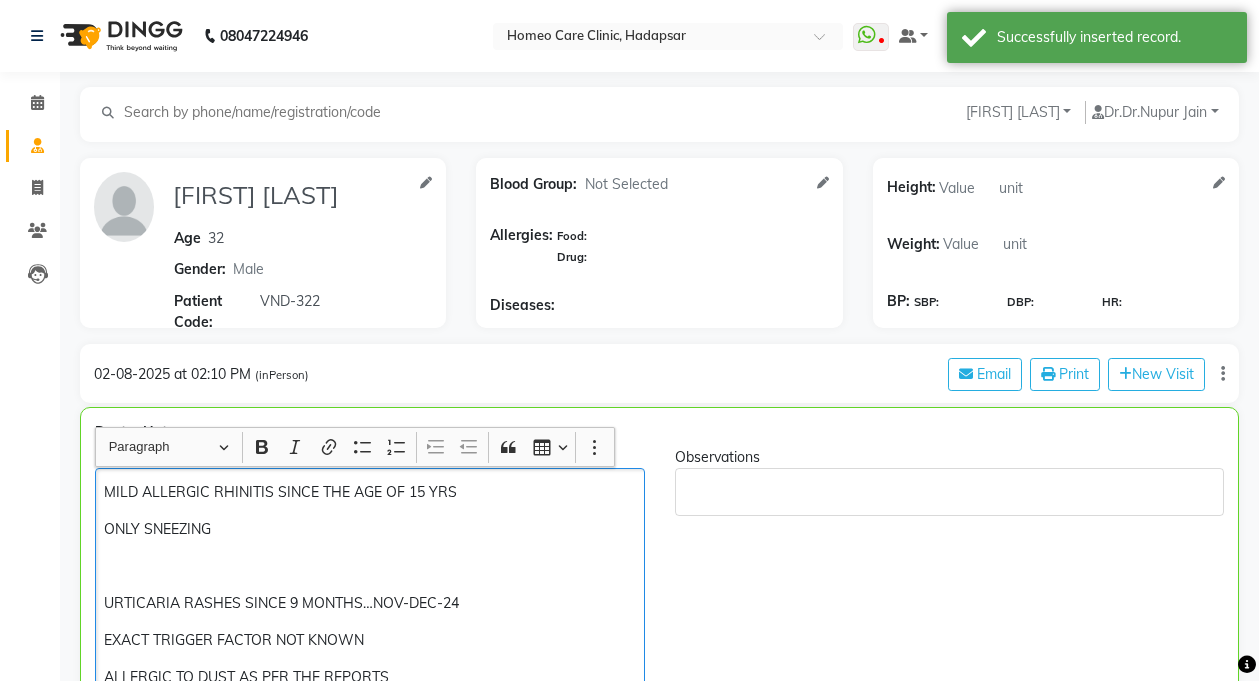 scroll, scrollTop: 231, scrollLeft: 0, axis: vertical 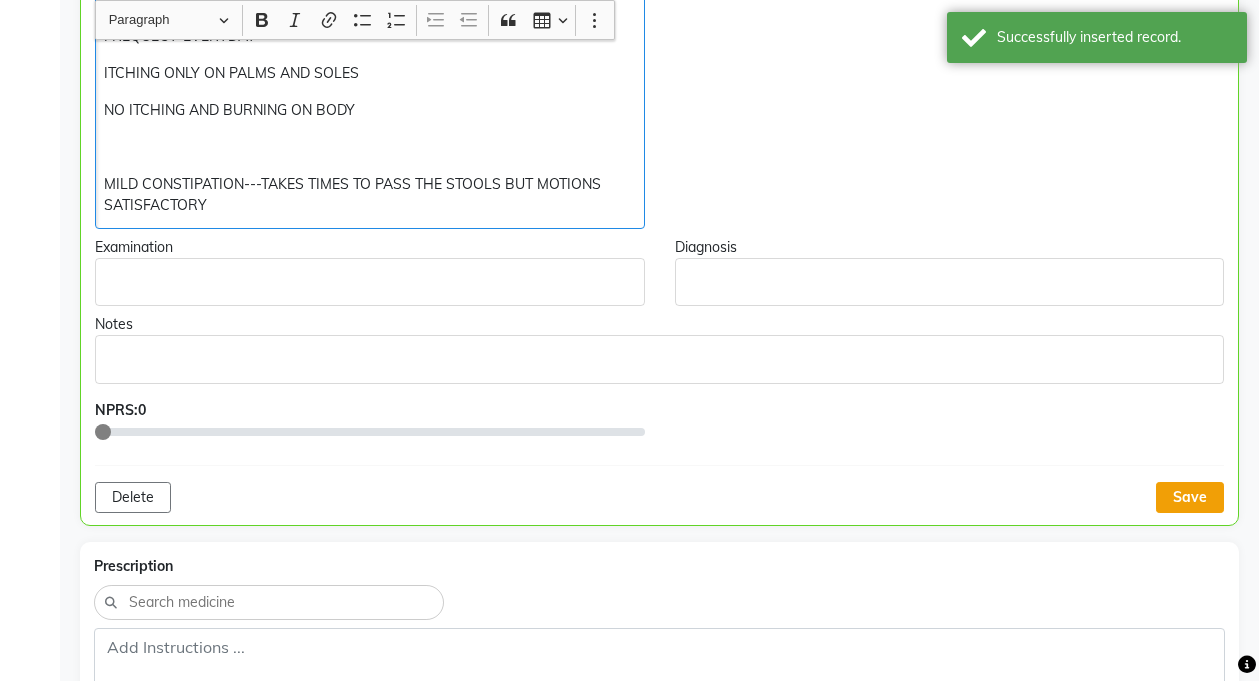 click on "Save" 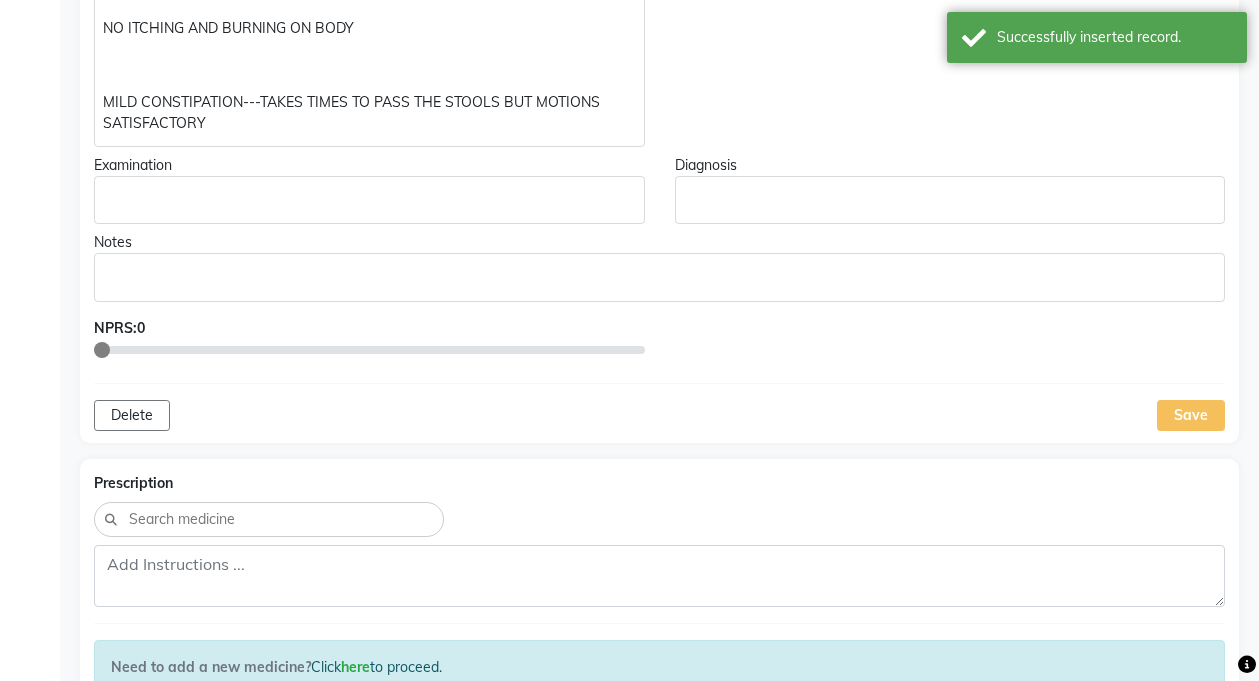 scroll, scrollTop: 835, scrollLeft: 0, axis: vertical 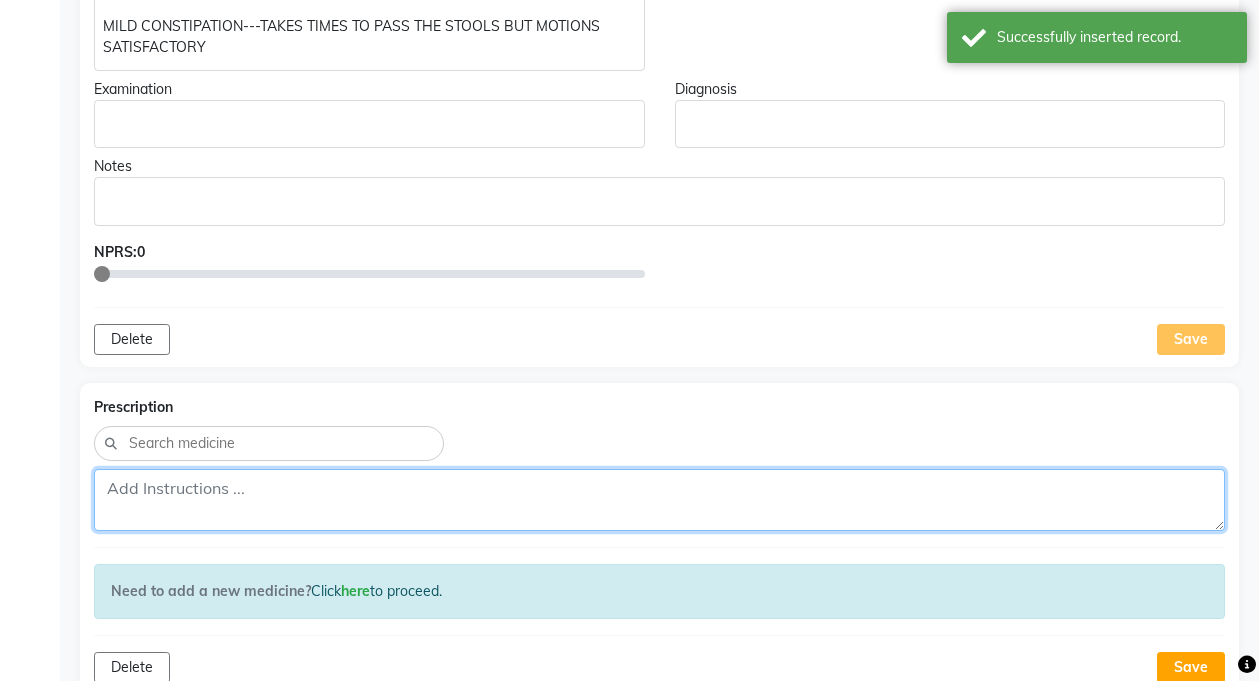 click 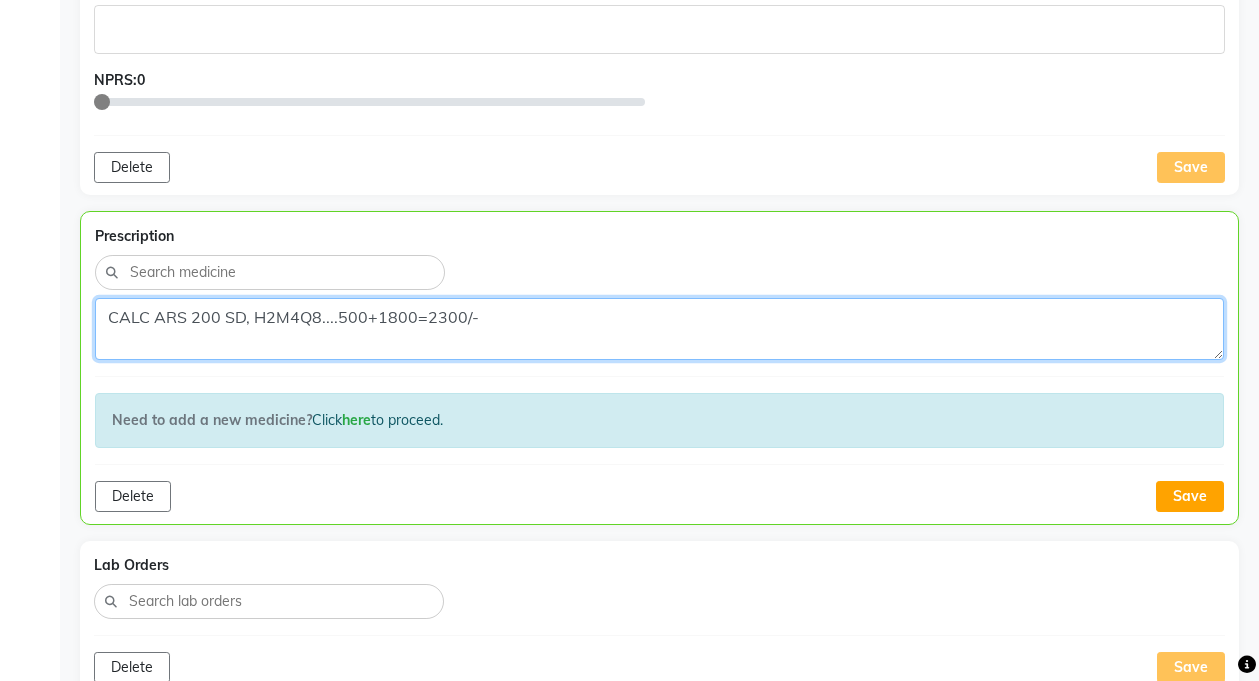 scroll, scrollTop: 1032, scrollLeft: 0, axis: vertical 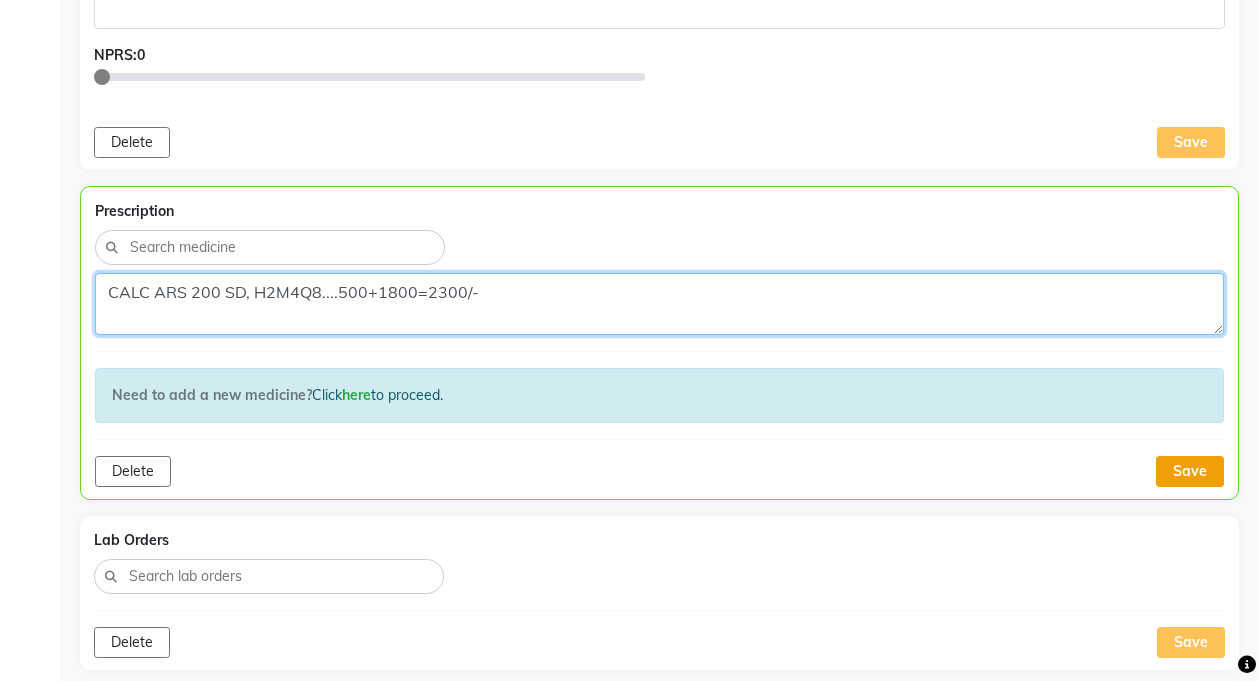 type on "CALC ARS 200 SD, H2M4Q8....500+1800=2300/-" 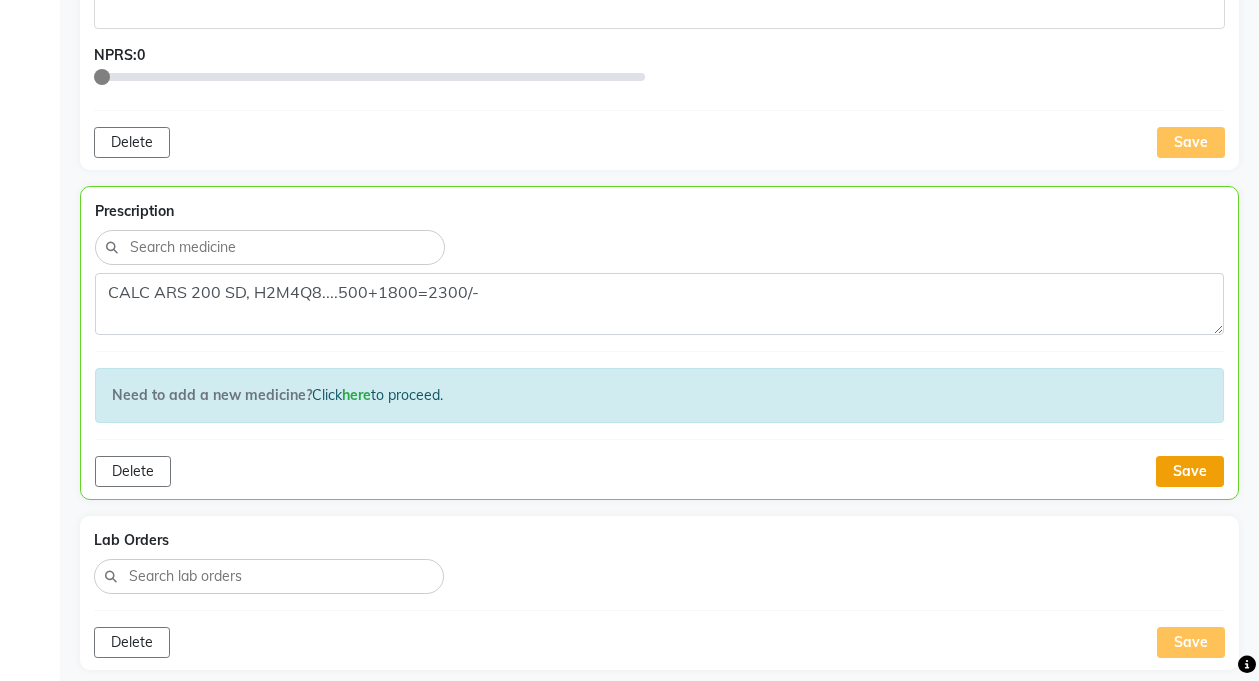 click on "Save" 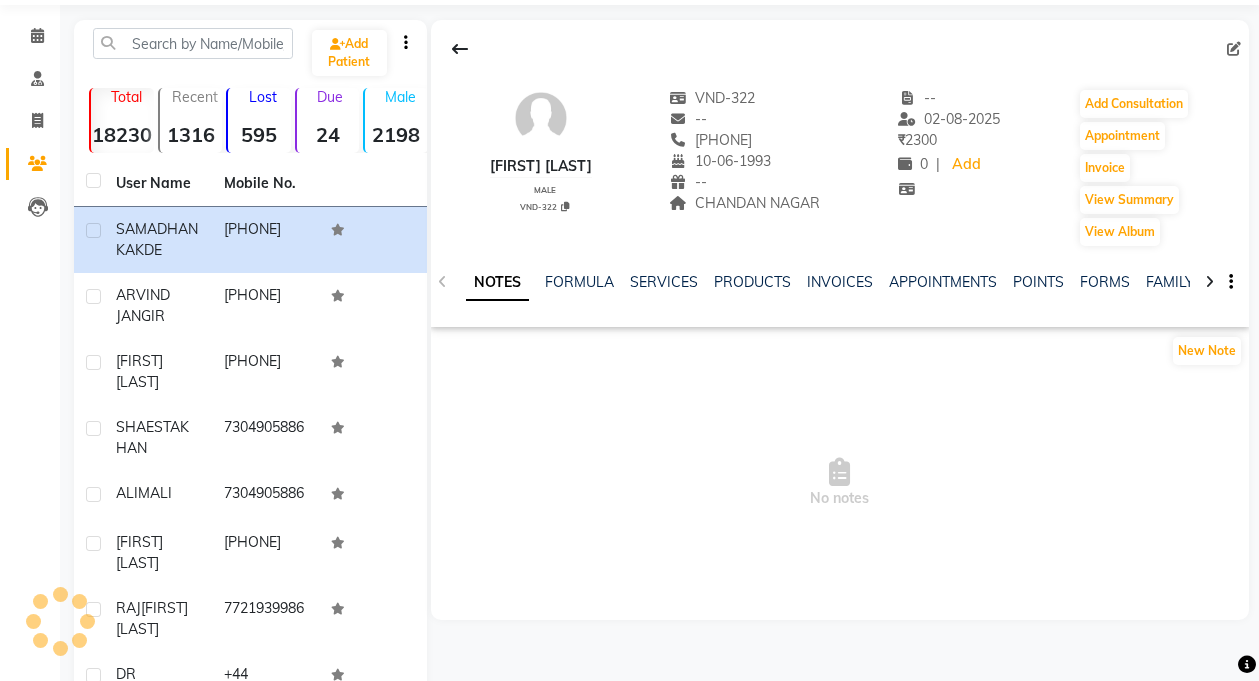 scroll, scrollTop: 0, scrollLeft: 0, axis: both 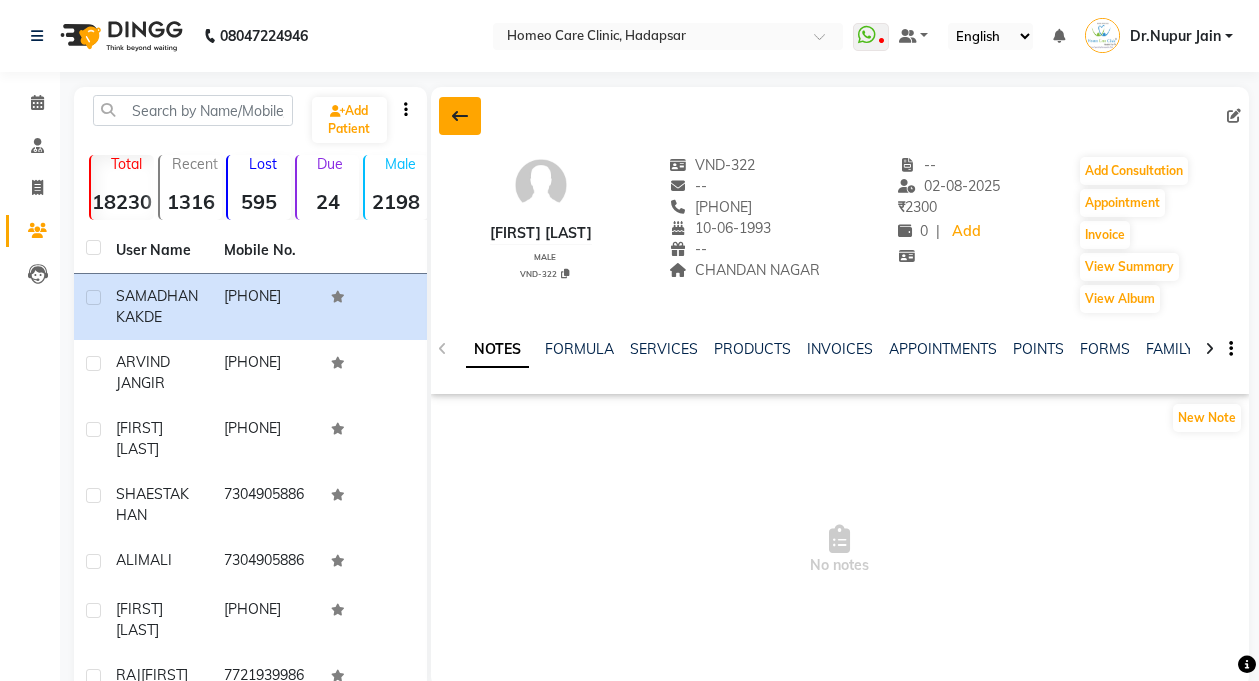 click 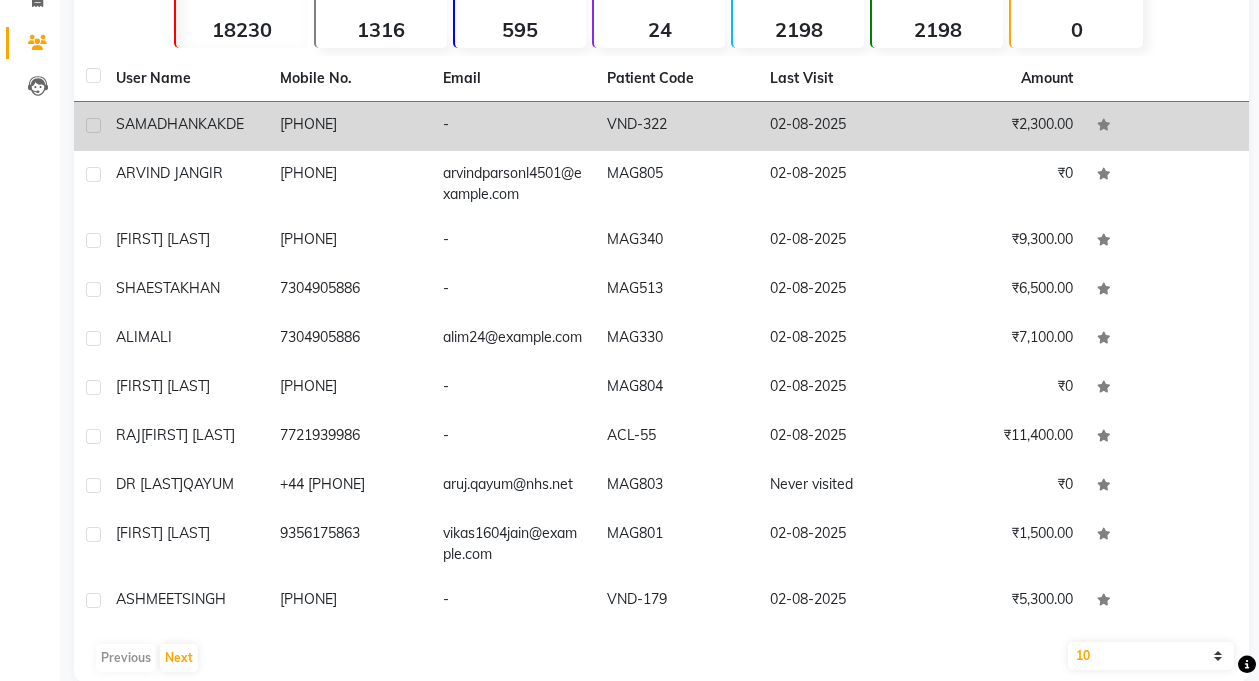 scroll, scrollTop: 0, scrollLeft: 0, axis: both 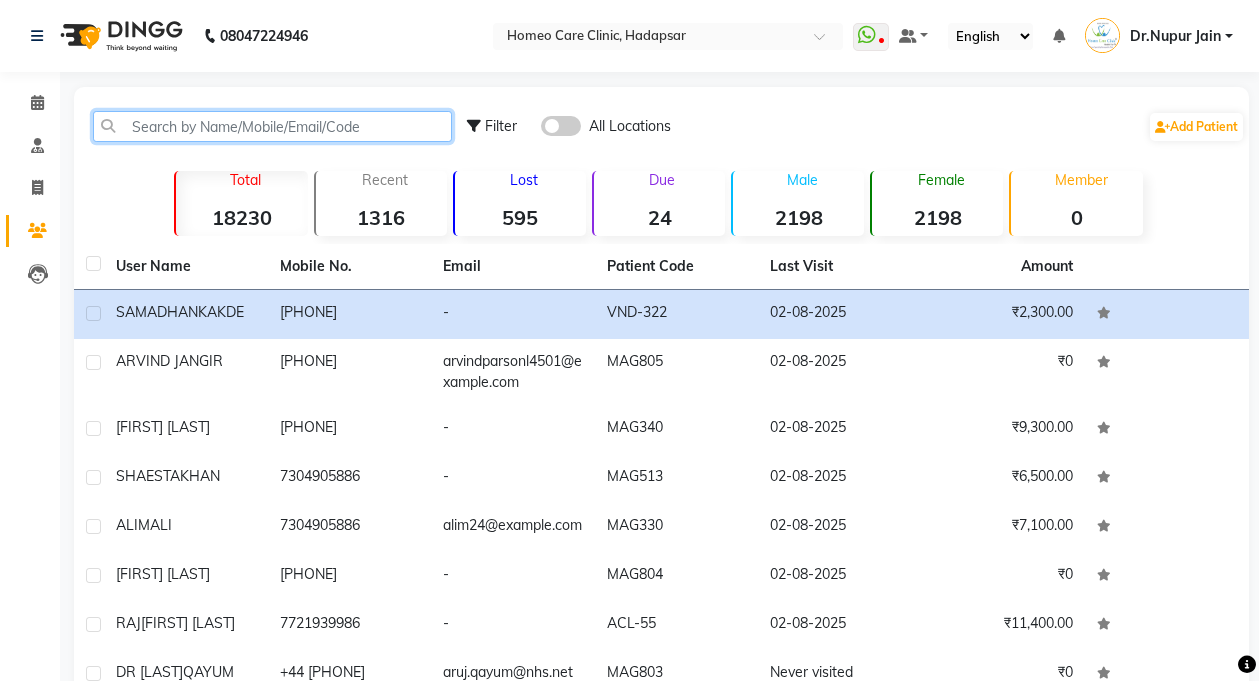 click 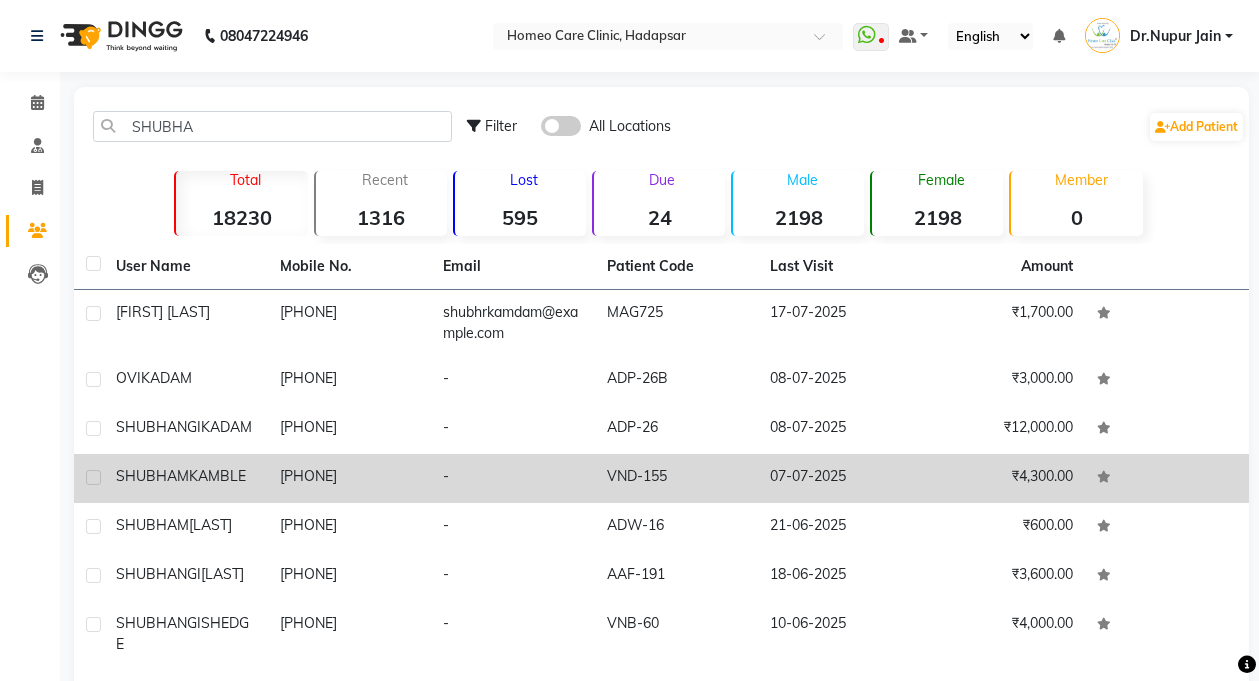 click on "KAMBLE" 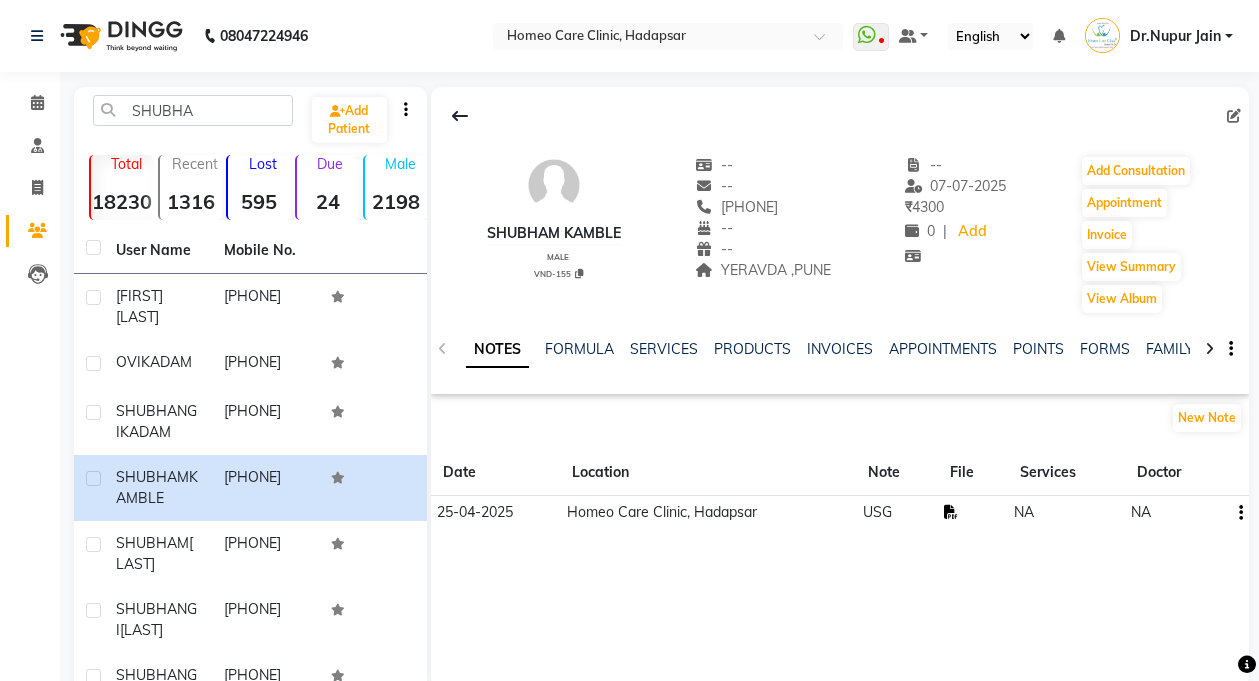 click 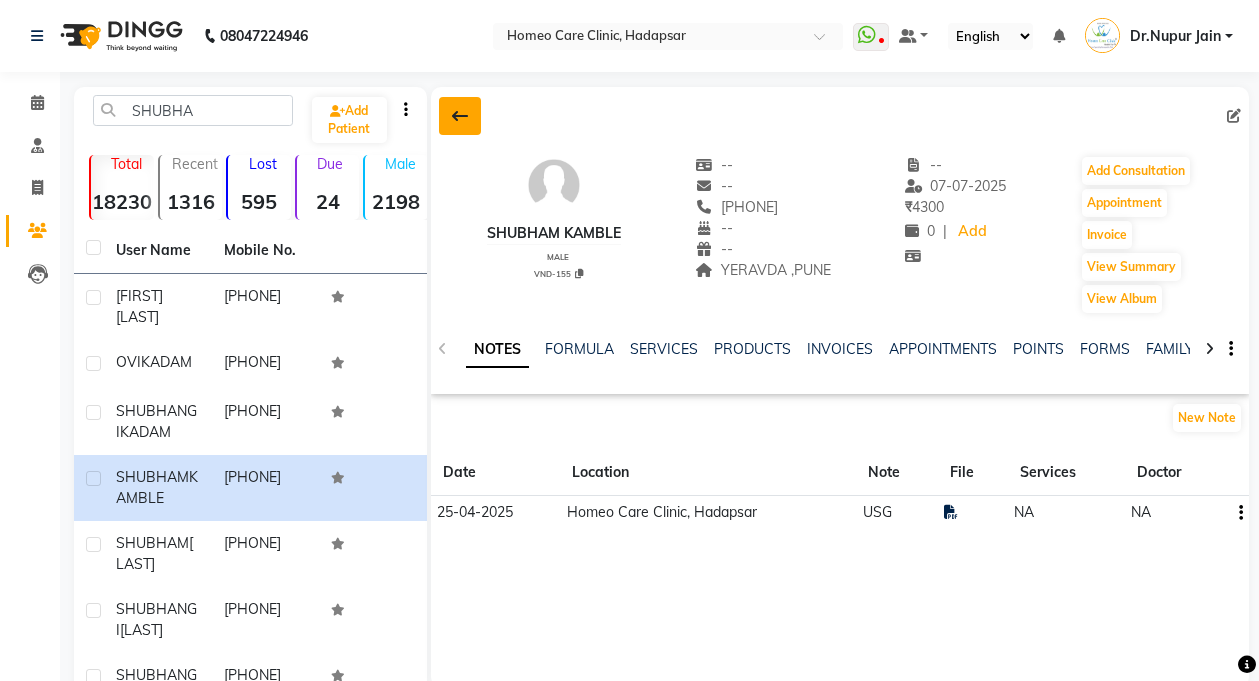 click 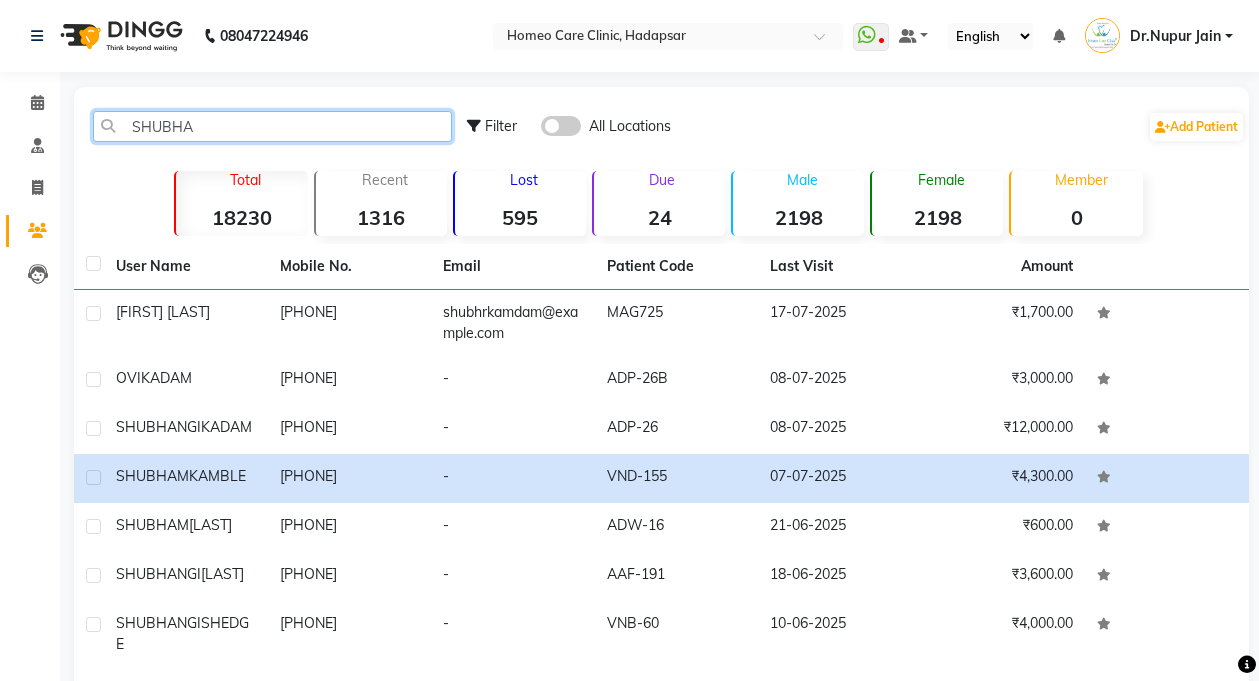 click on "SHUBHA" 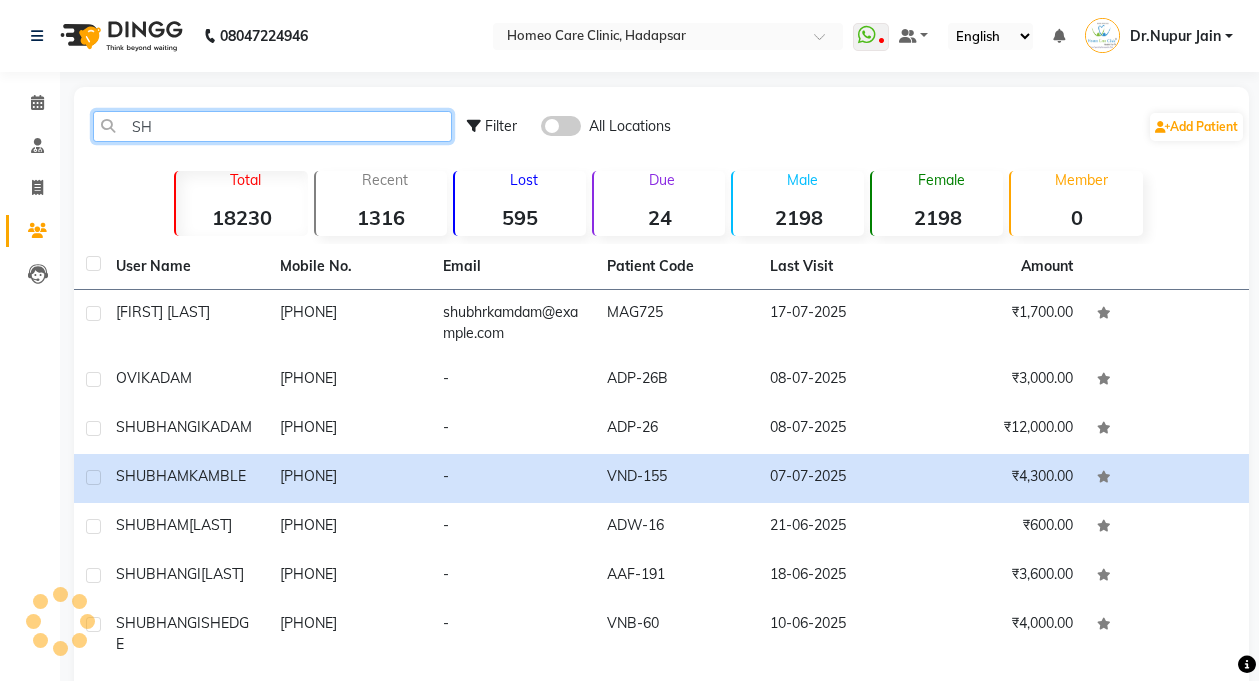 type on "S" 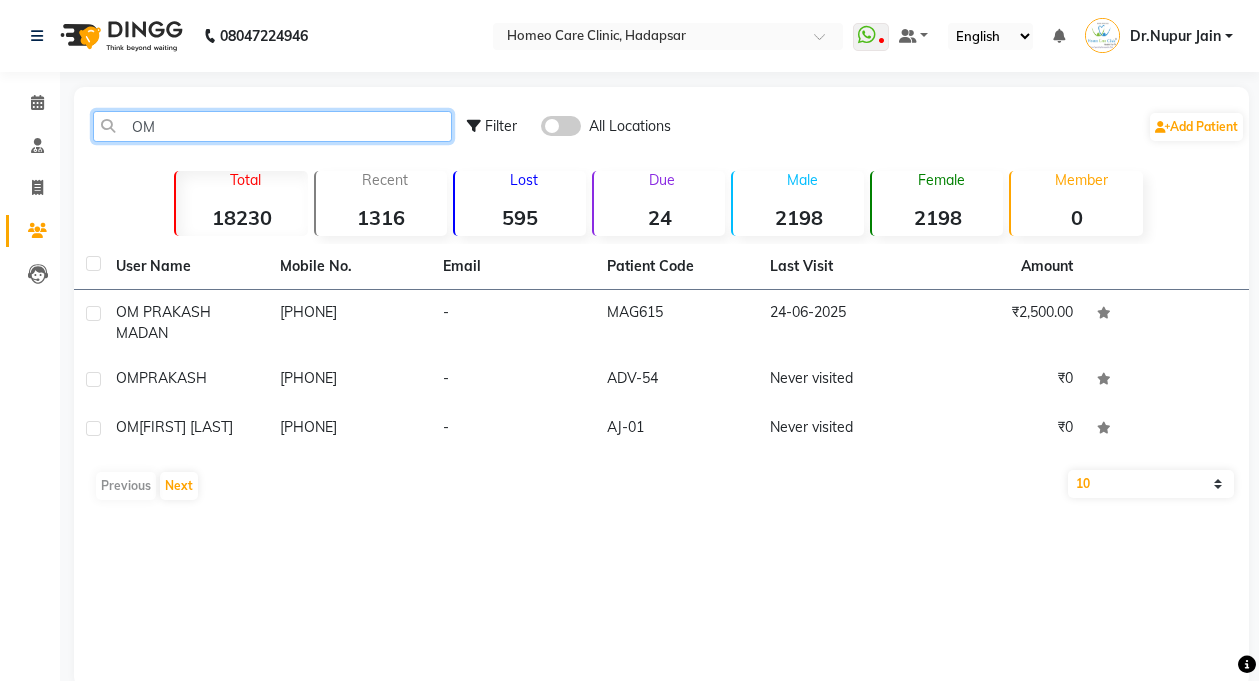 type on "O" 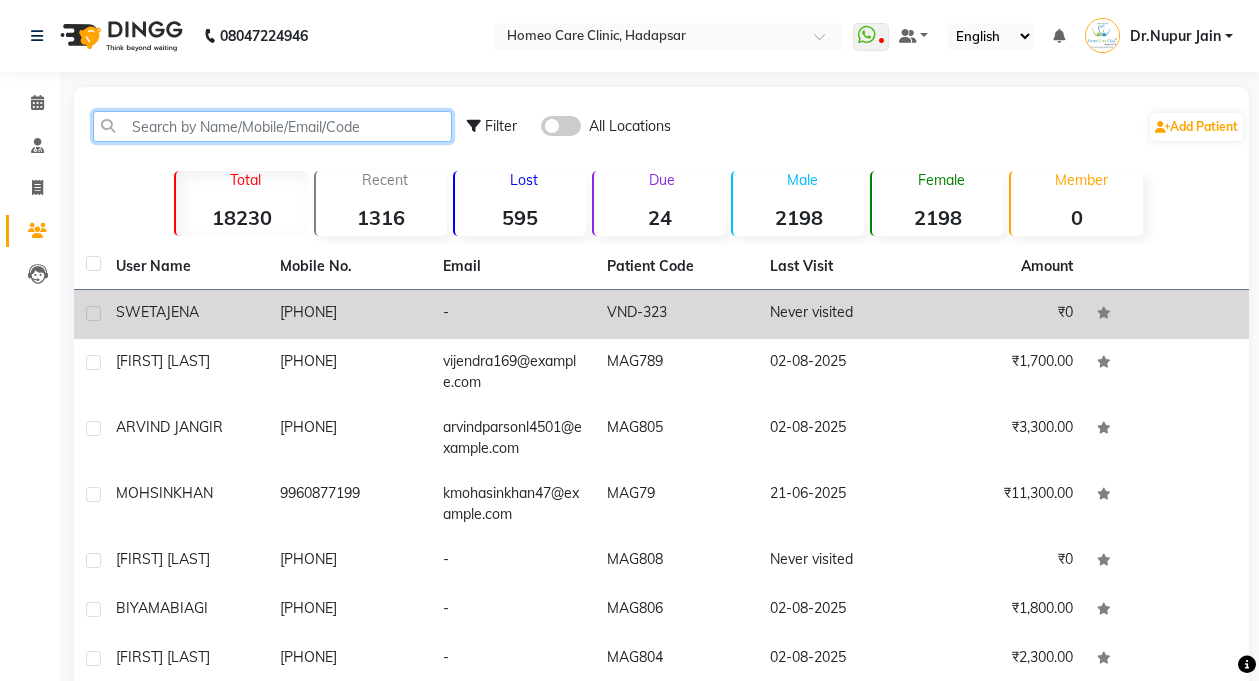 type 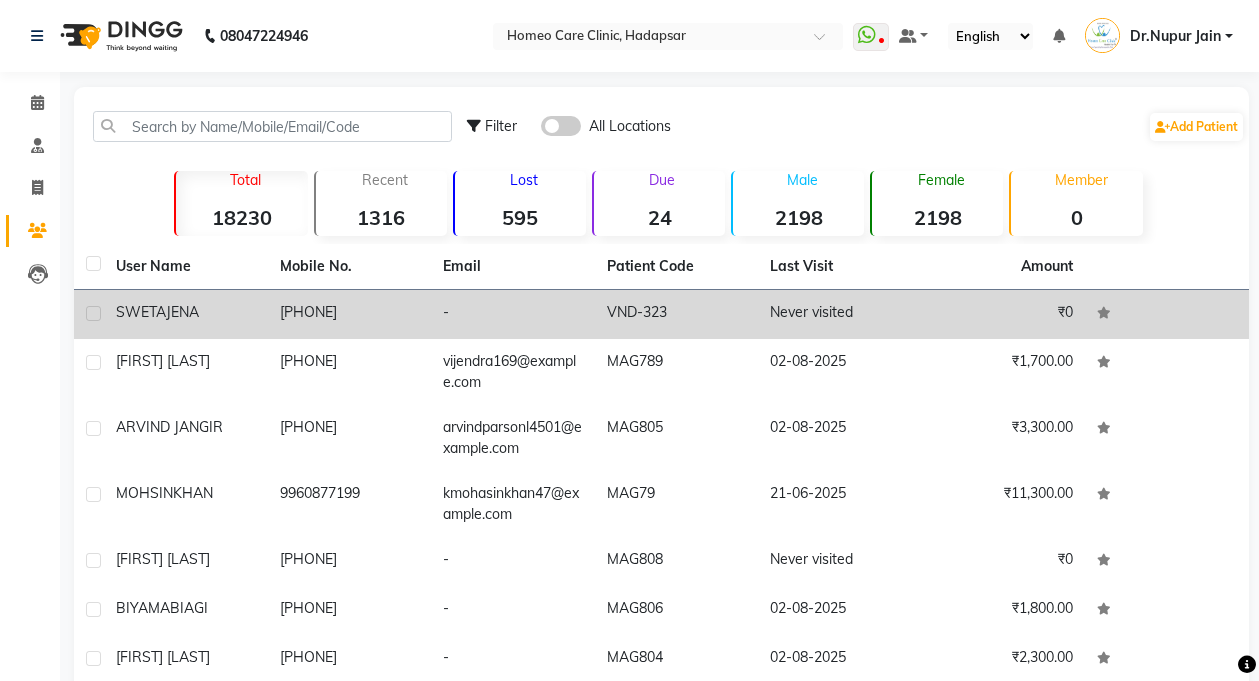 click on "SWETA" 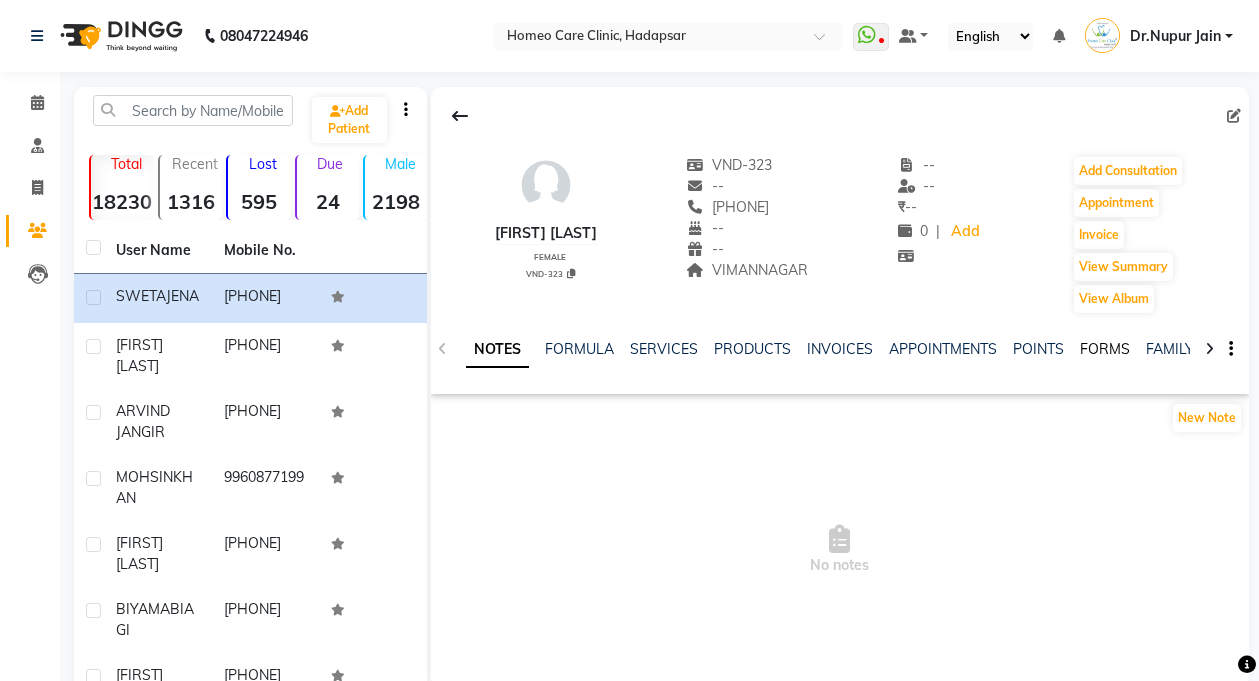 click on "FORMS" 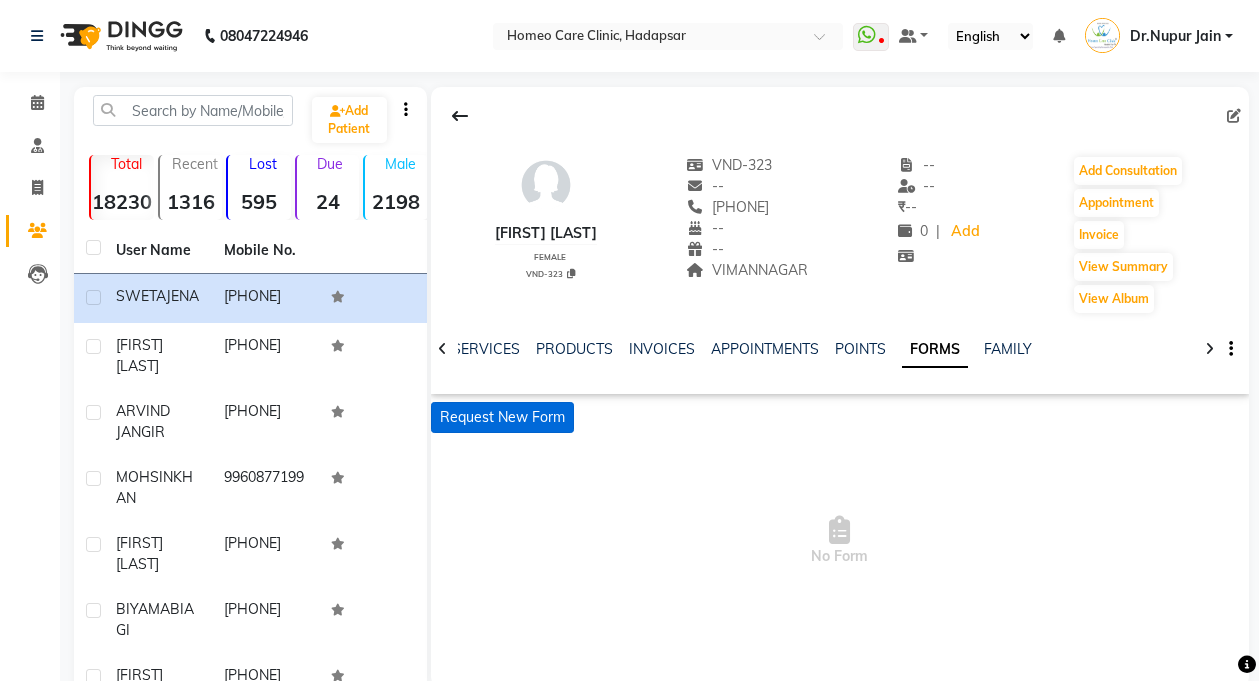 click on "Request New Form" 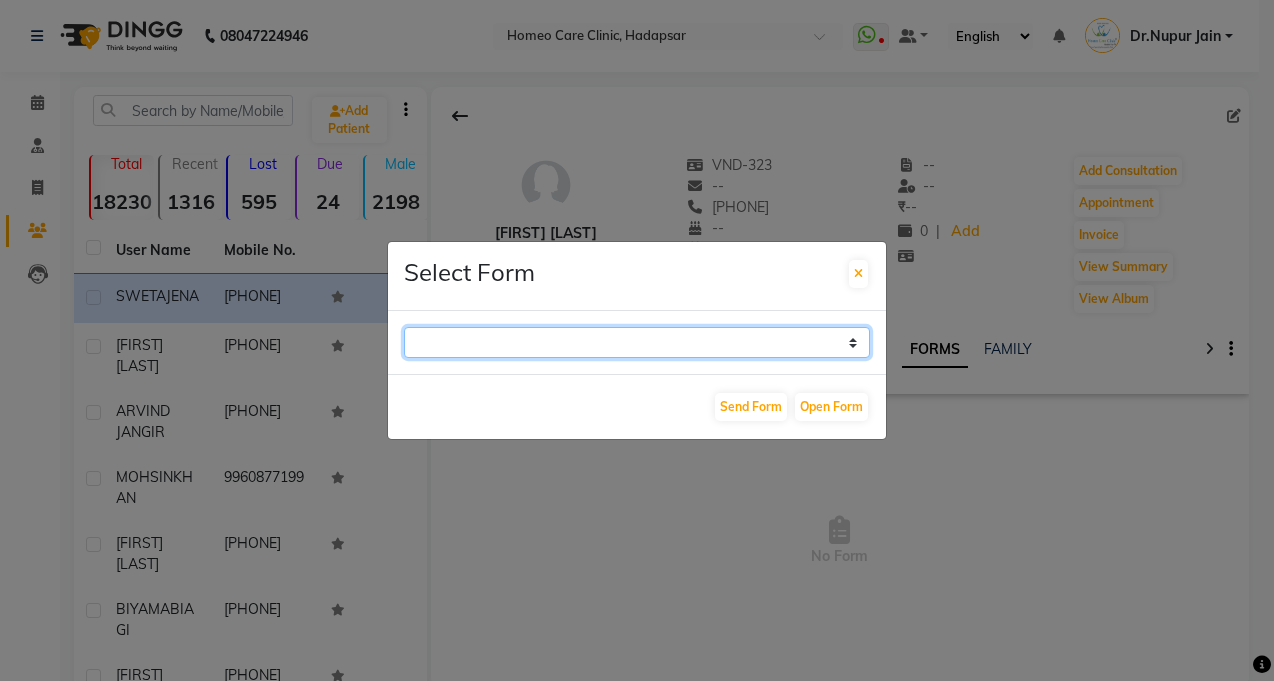 click on "Case Taking Form" 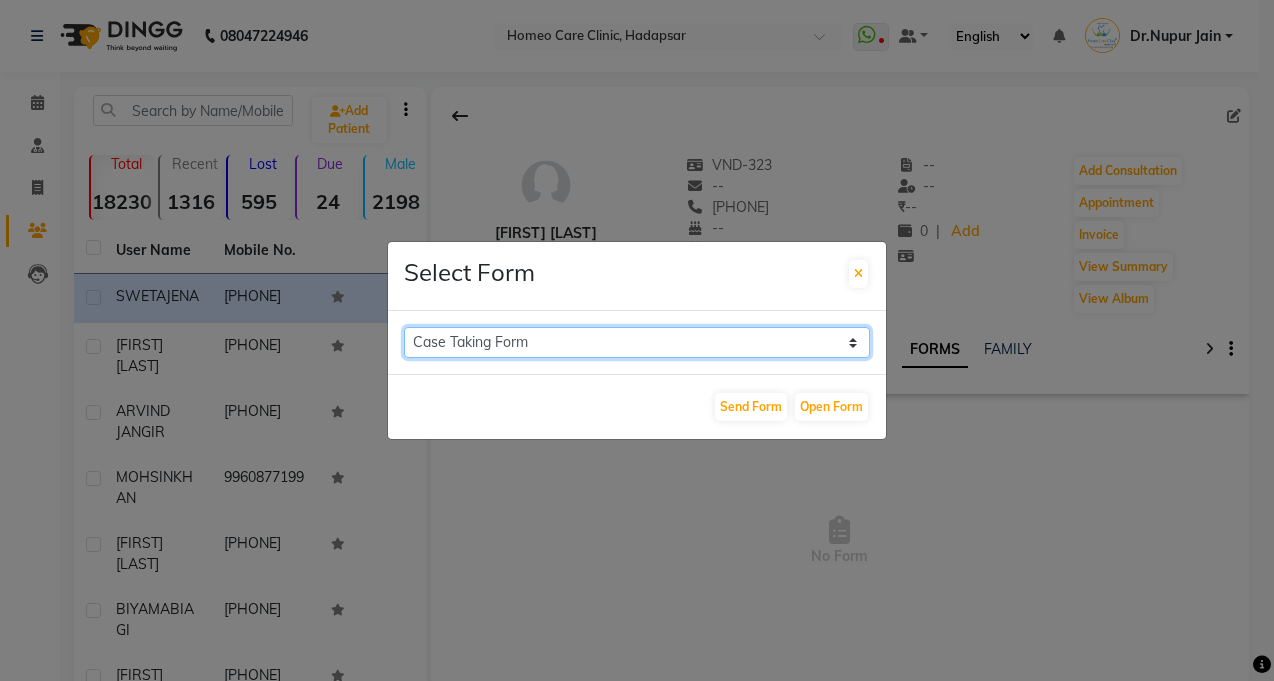 click on "Case Taking Form" 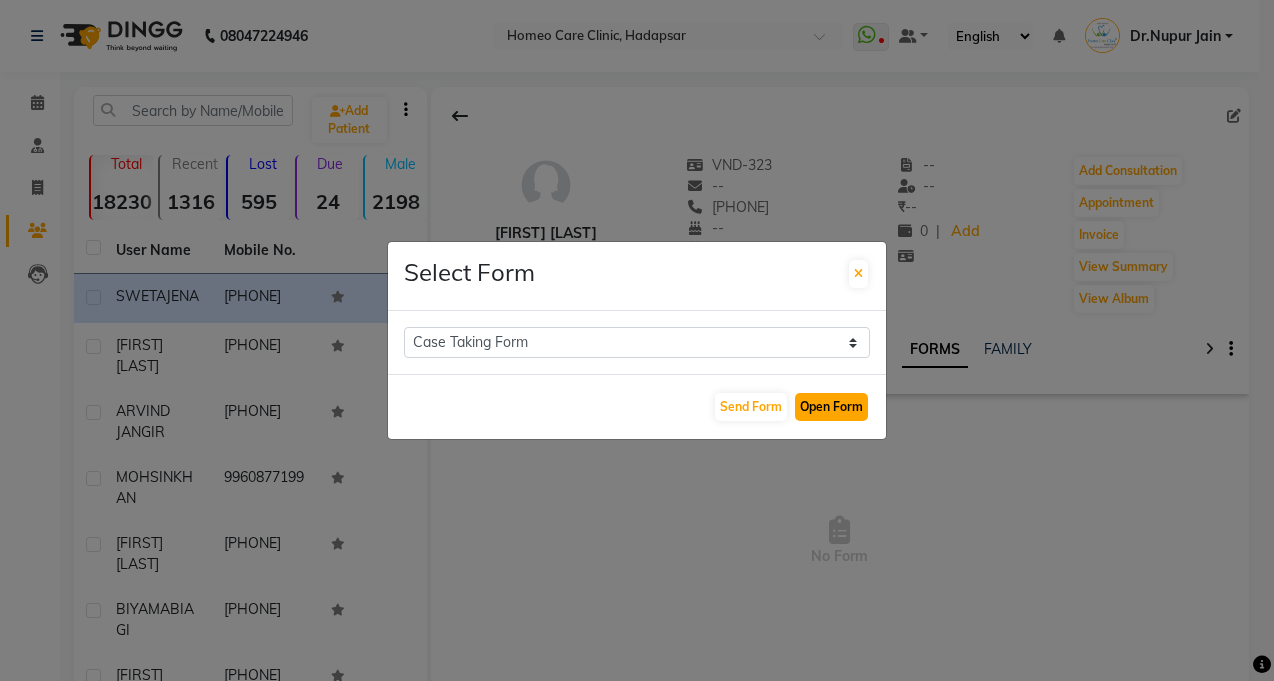 click on "Open Form" 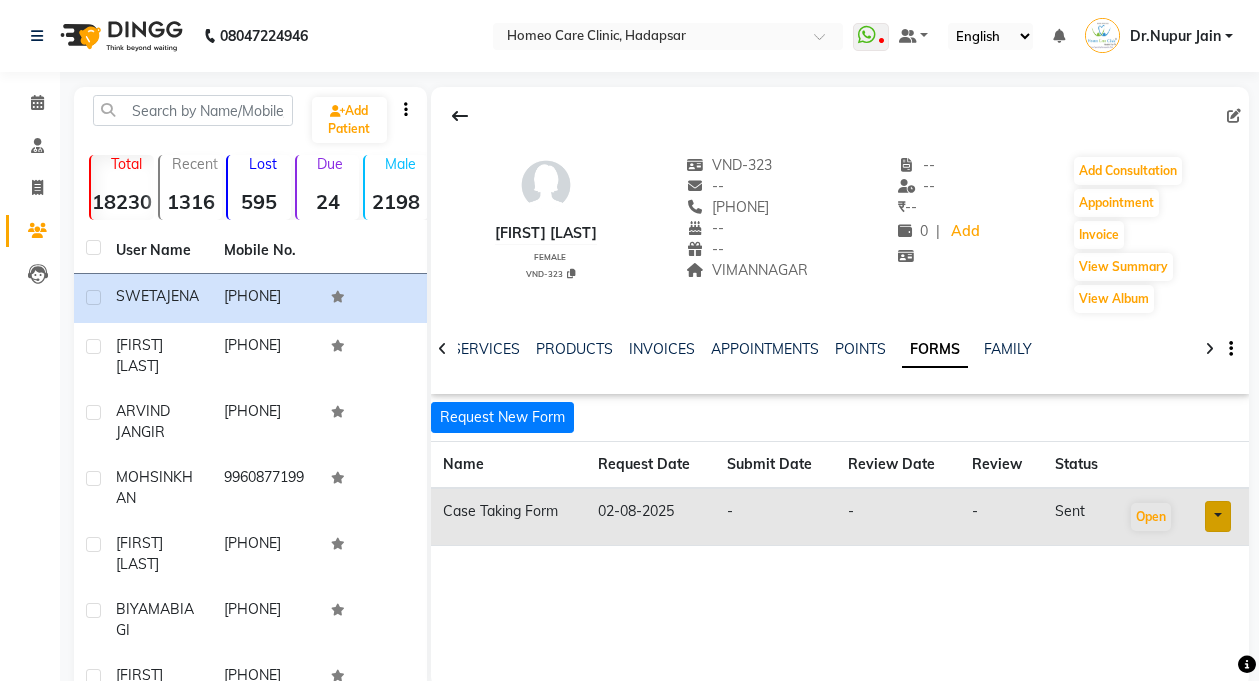click on "[PHONE]" 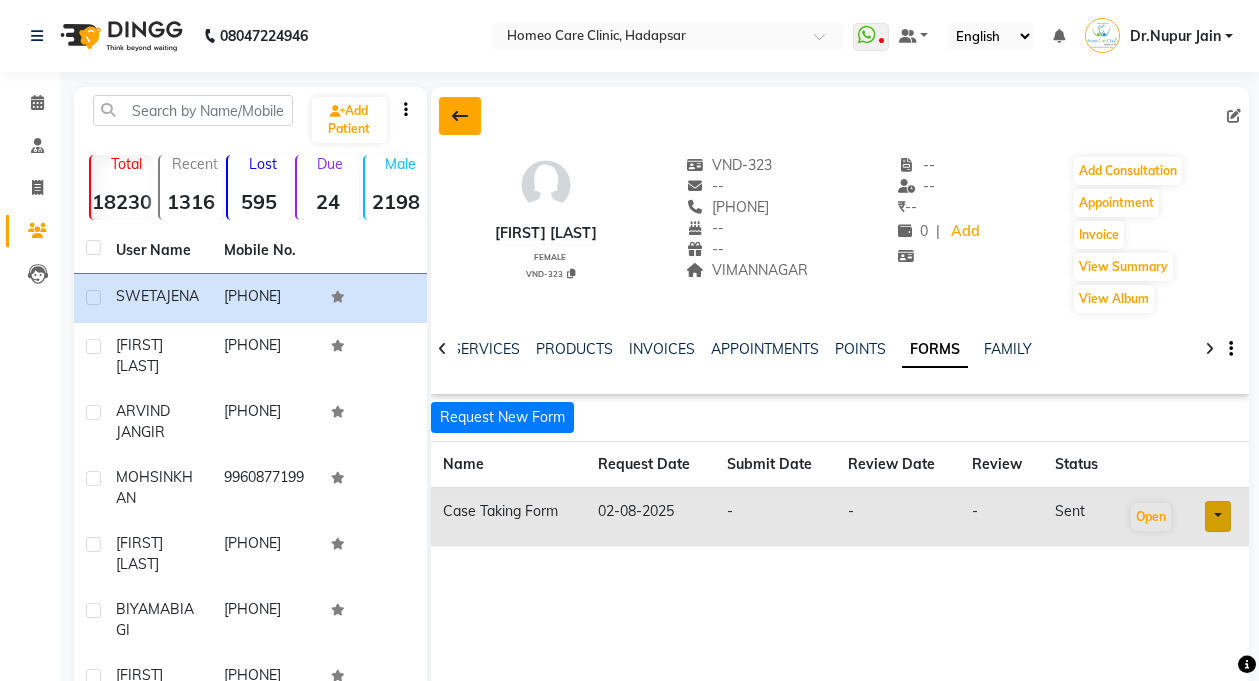 click 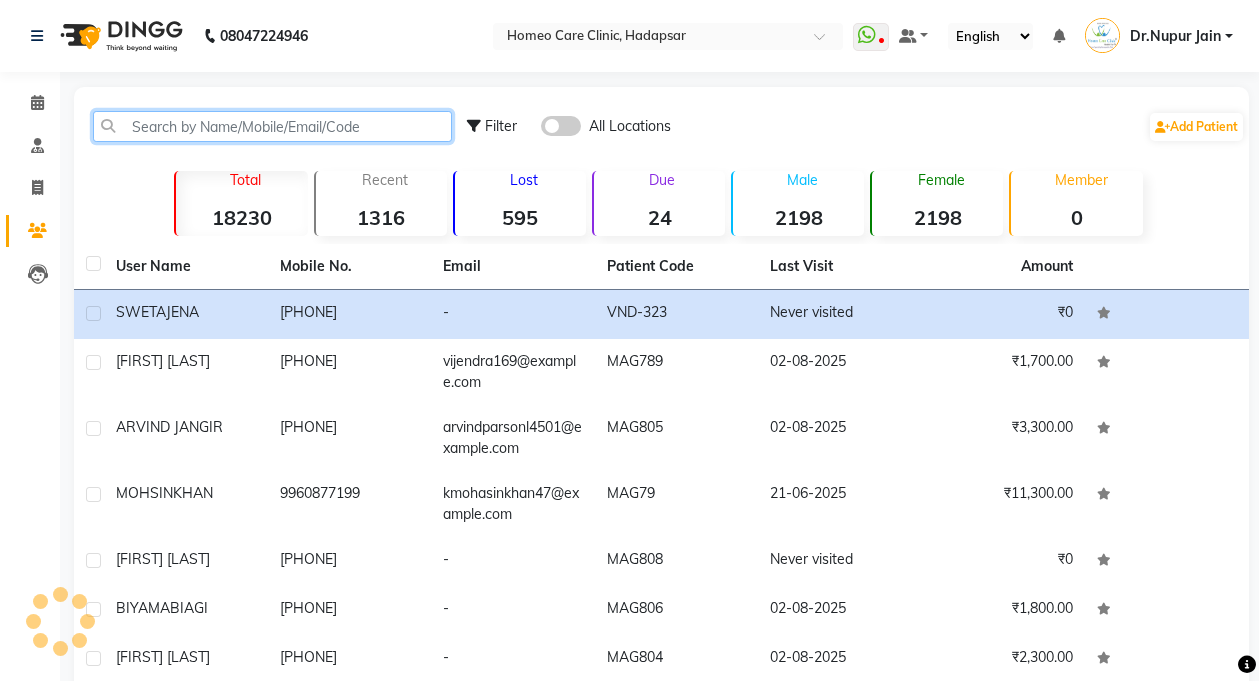 click 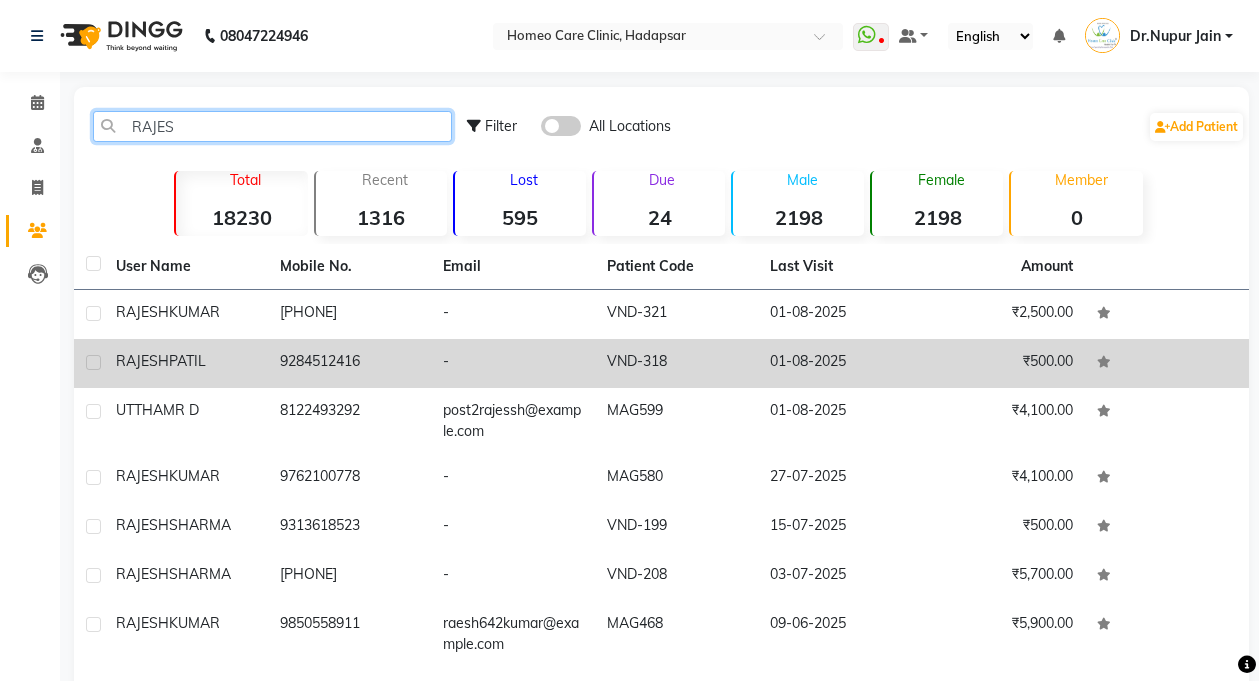 type on "RAJES" 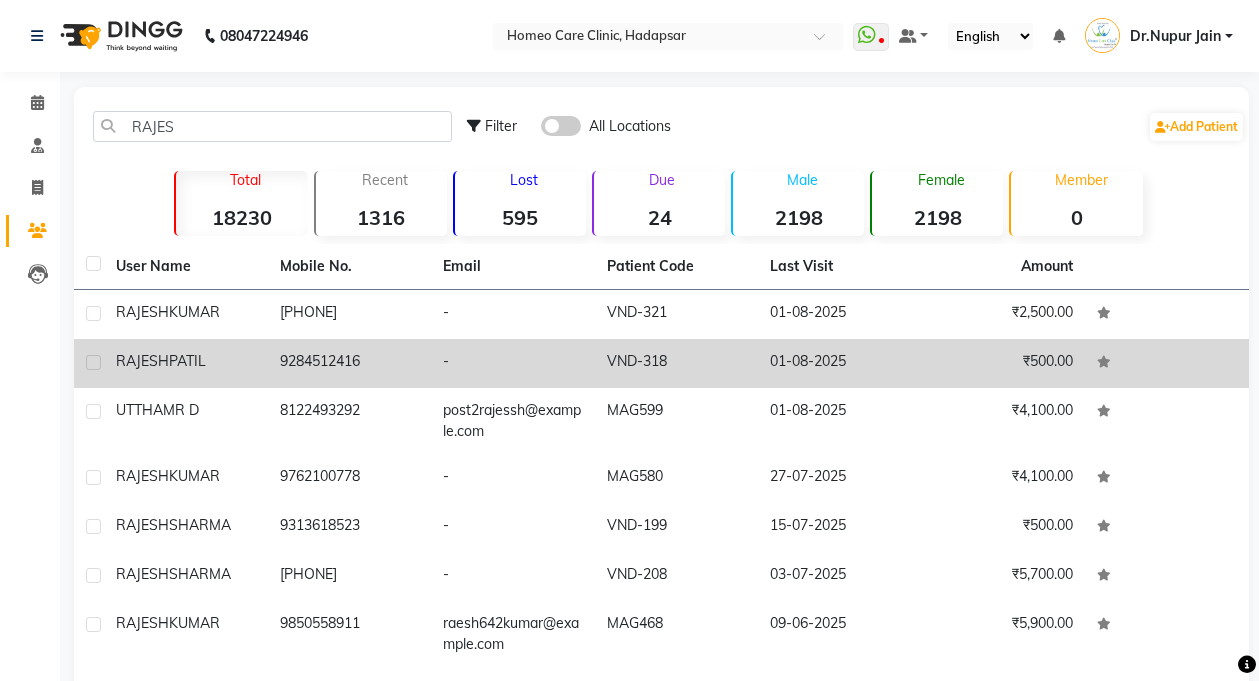 click on "PATIL" 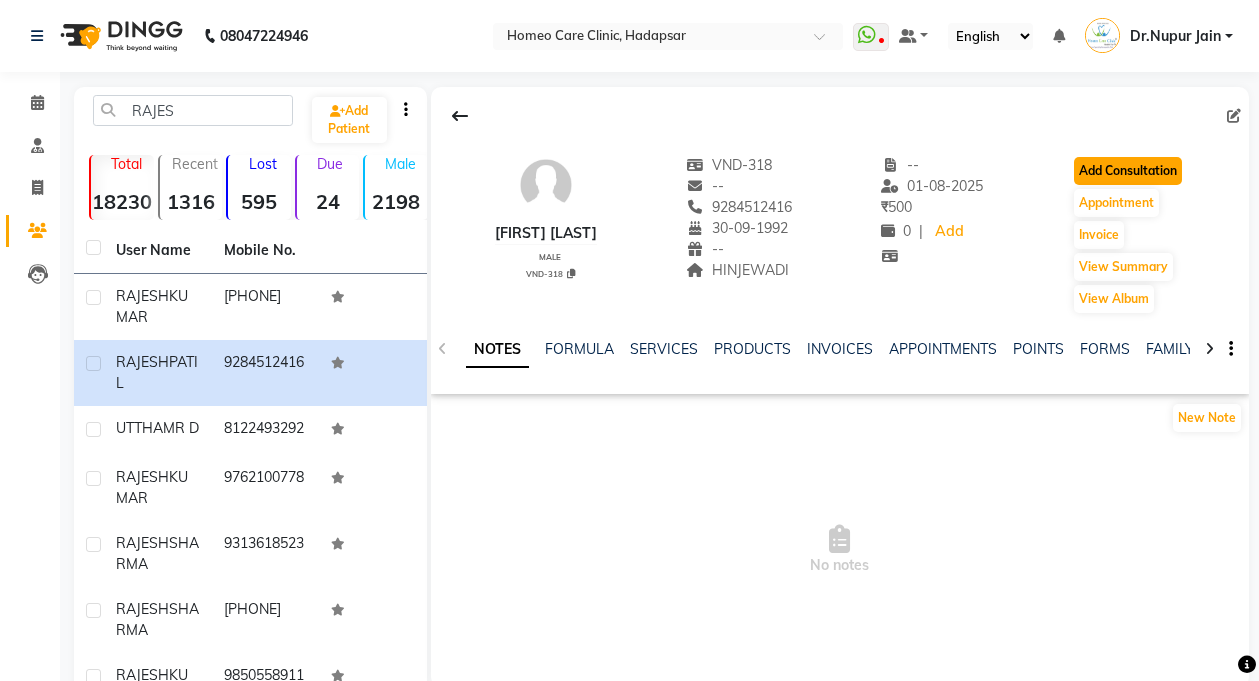 click on "Add Consultation" 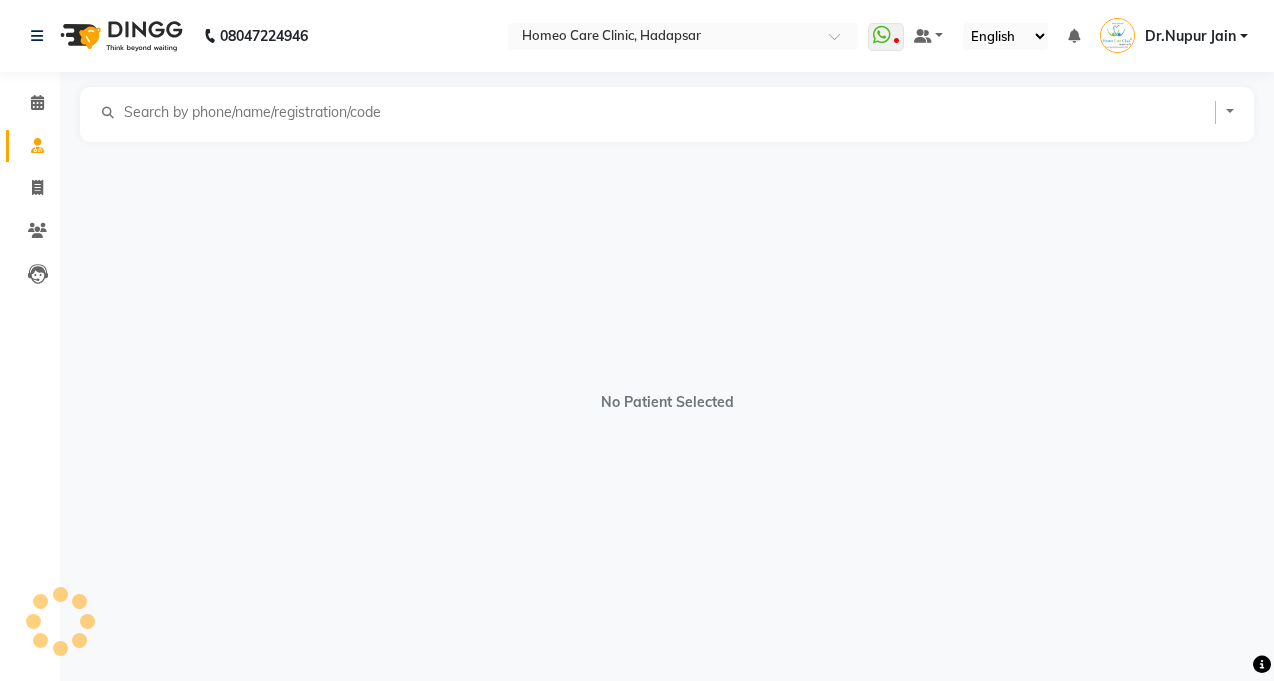 select on "male" 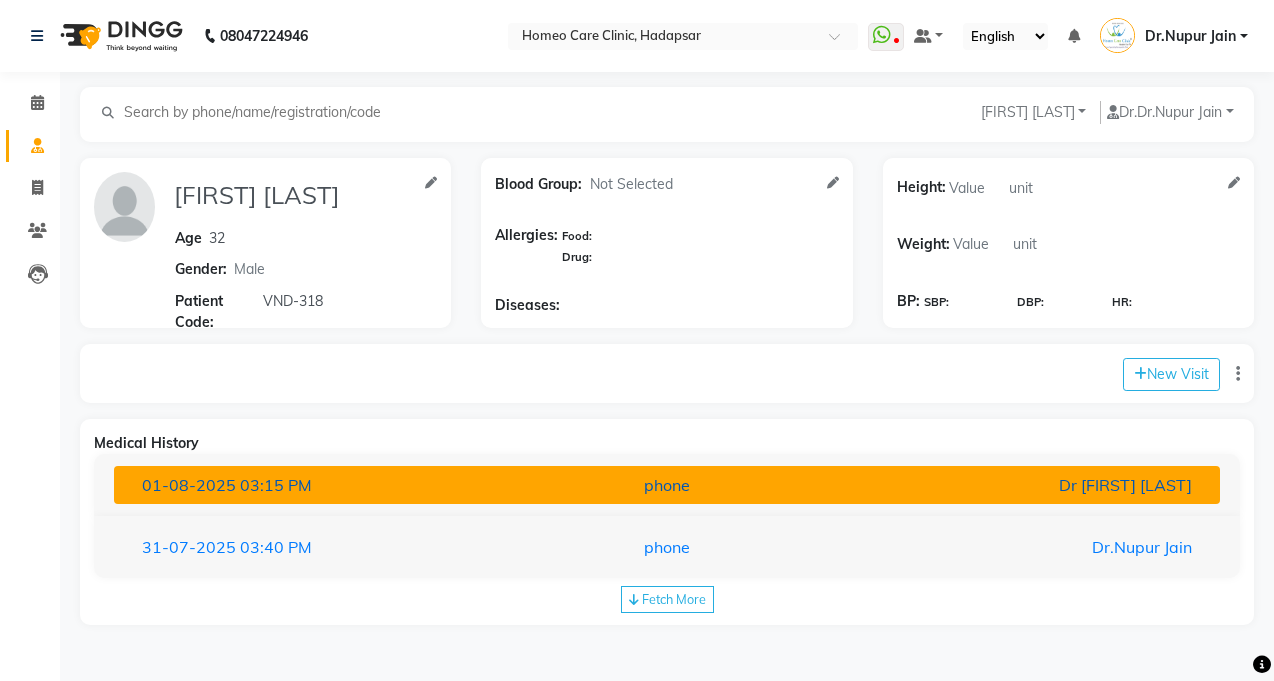 click on "01-08-2025 03:15 PM phone Dr [FIRST] [LAST]" at bounding box center (667, 485) 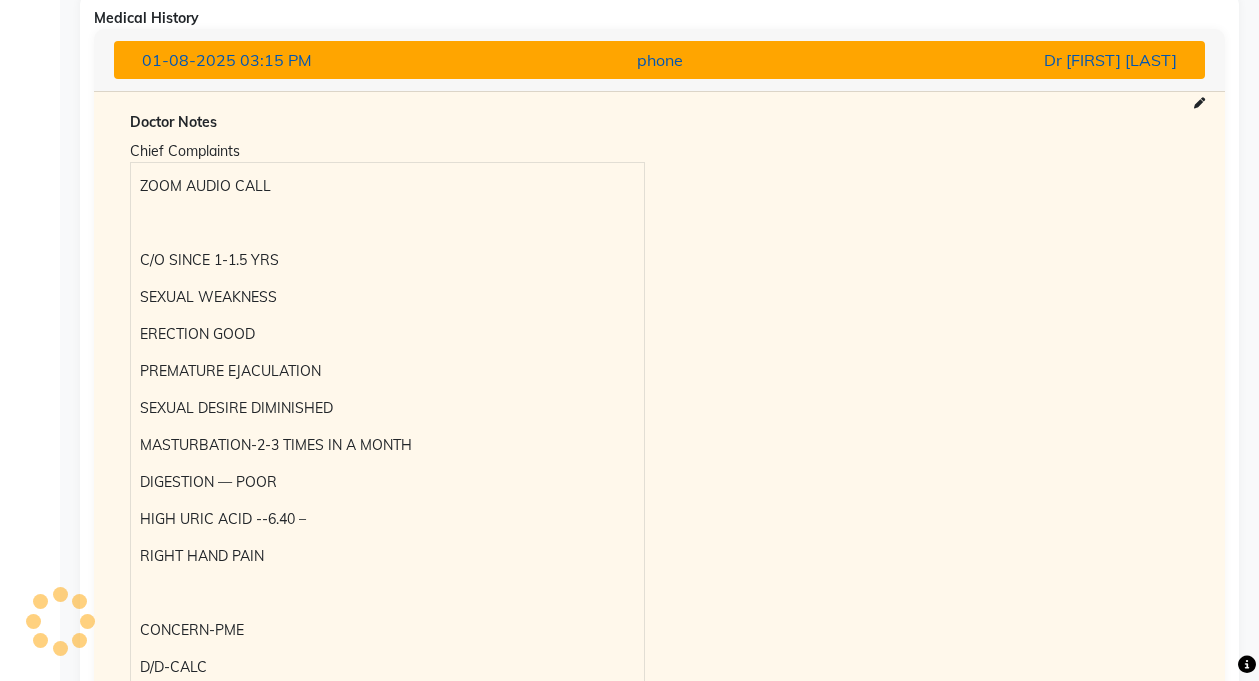 scroll, scrollTop: 325, scrollLeft: 0, axis: vertical 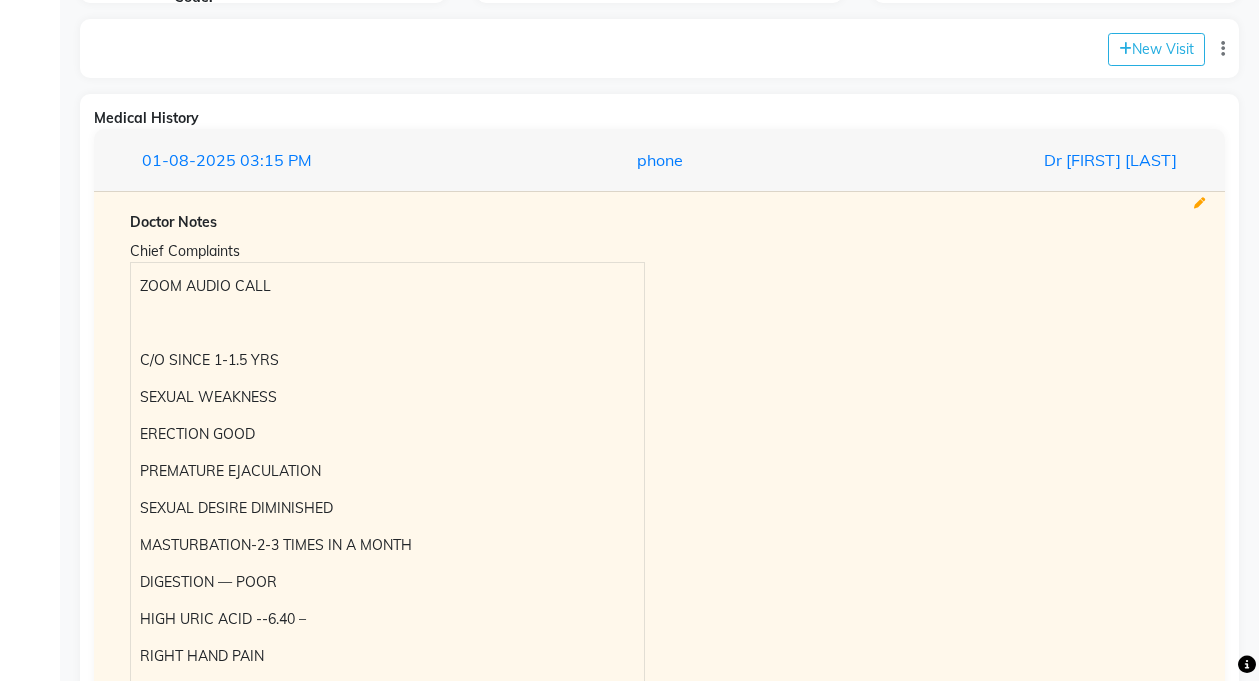 click at bounding box center [1199, 203] 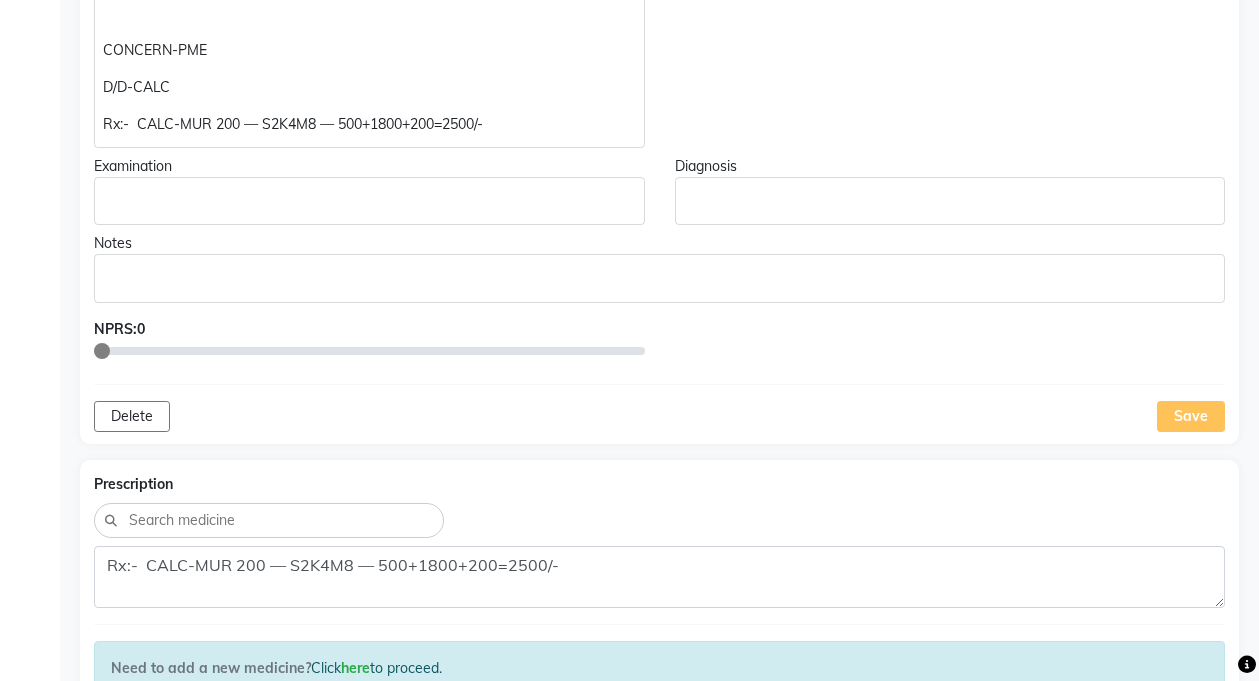scroll, scrollTop: 869, scrollLeft: 0, axis: vertical 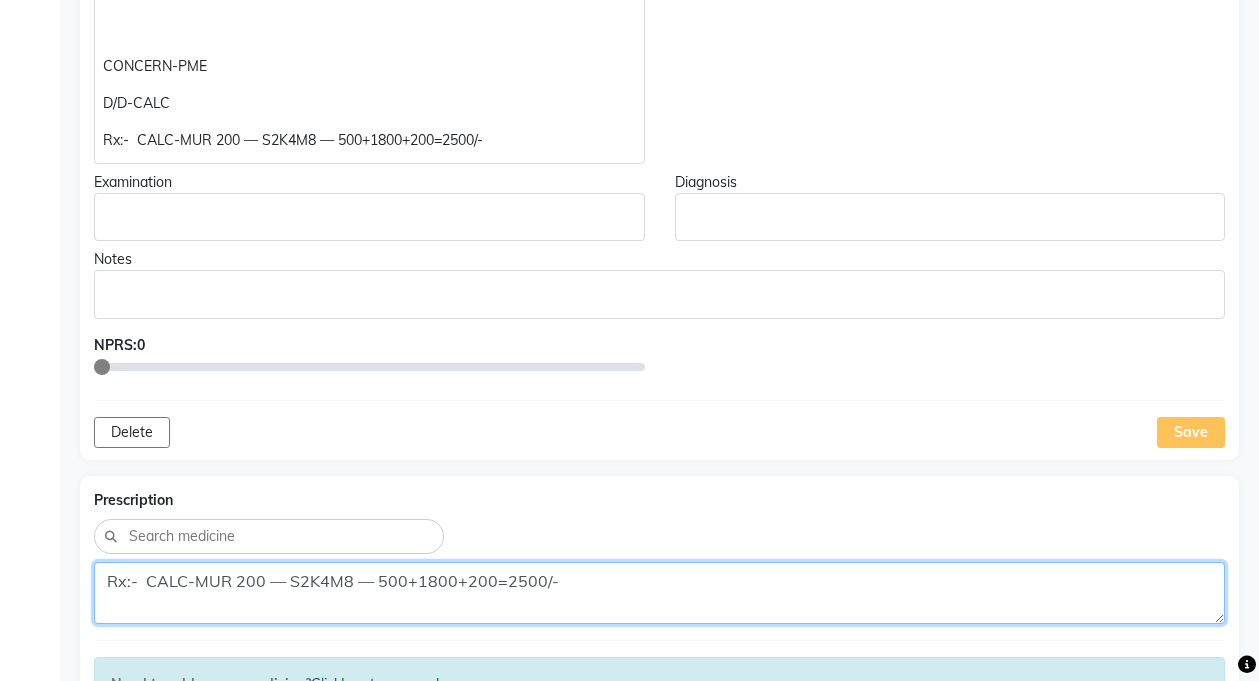 click on "Rx:-  CALC-MUR 200 — S2K4M8 — 500+1800+200=2500/-" 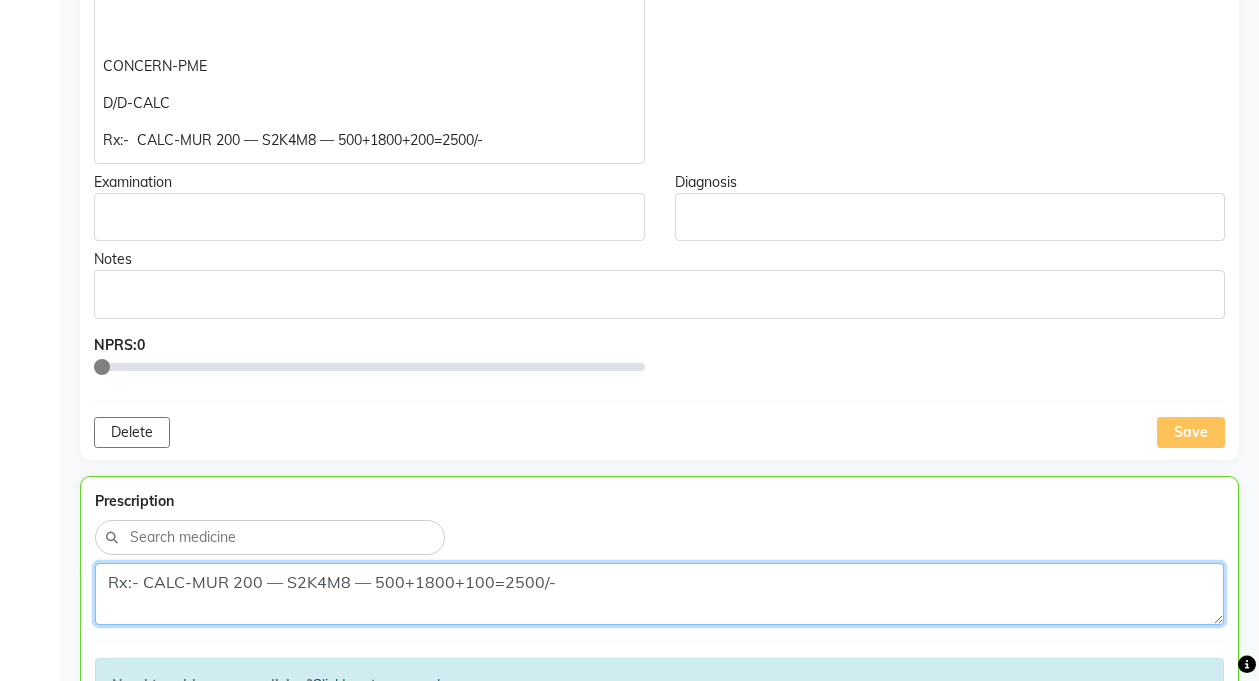 click on "Rx:- CALC-MUR 200 — S2K4M8 — 500+1800+100=2500/-" 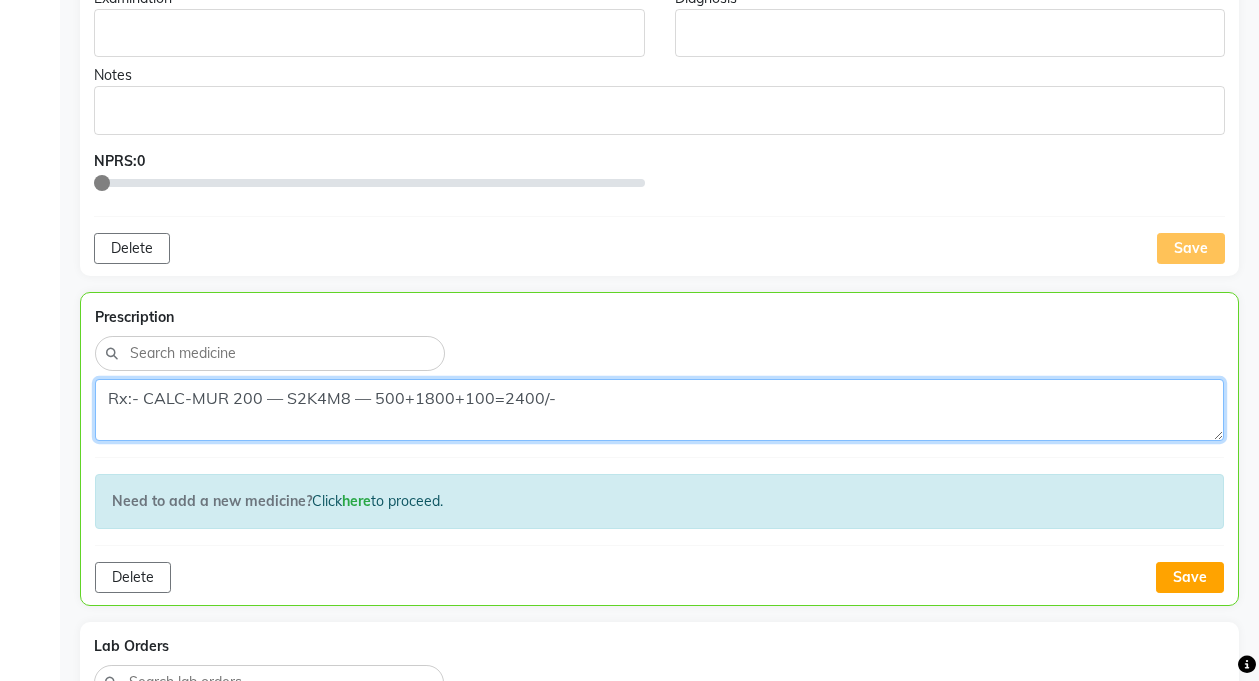 scroll, scrollTop: 1130, scrollLeft: 0, axis: vertical 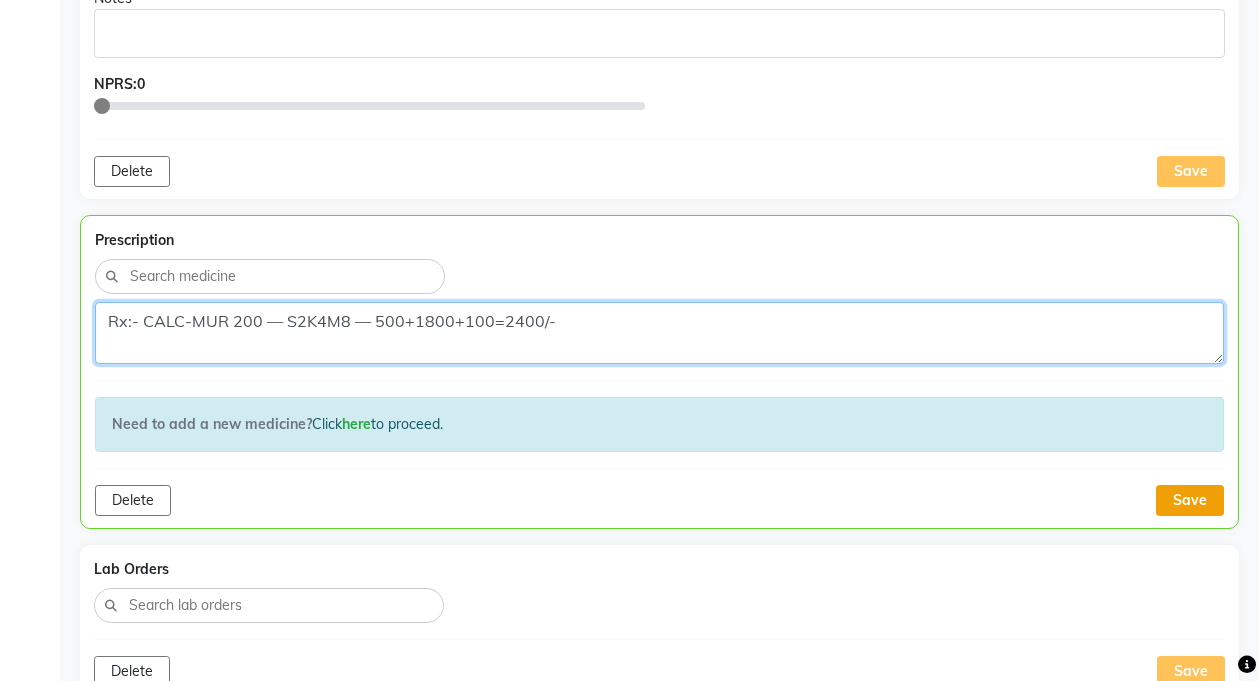 type on "Rx:- CALC-MUR 200 — S2K4M8 — 500+1800+100=2400/-" 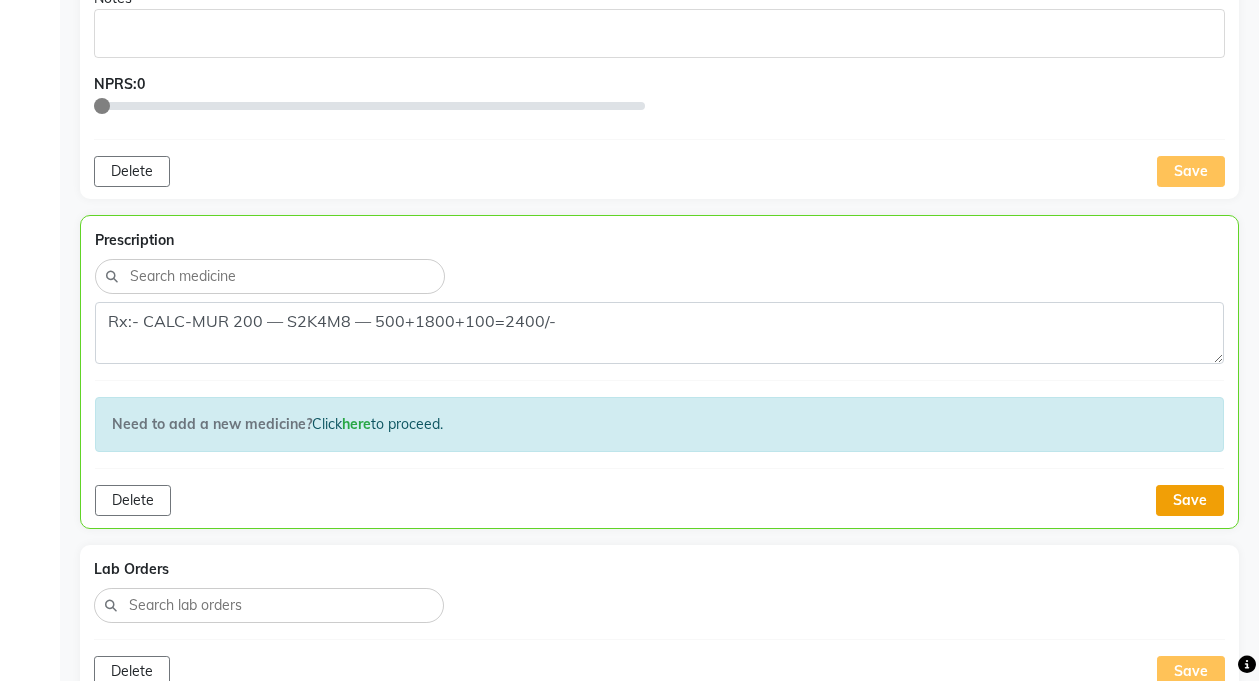 click on "Save" 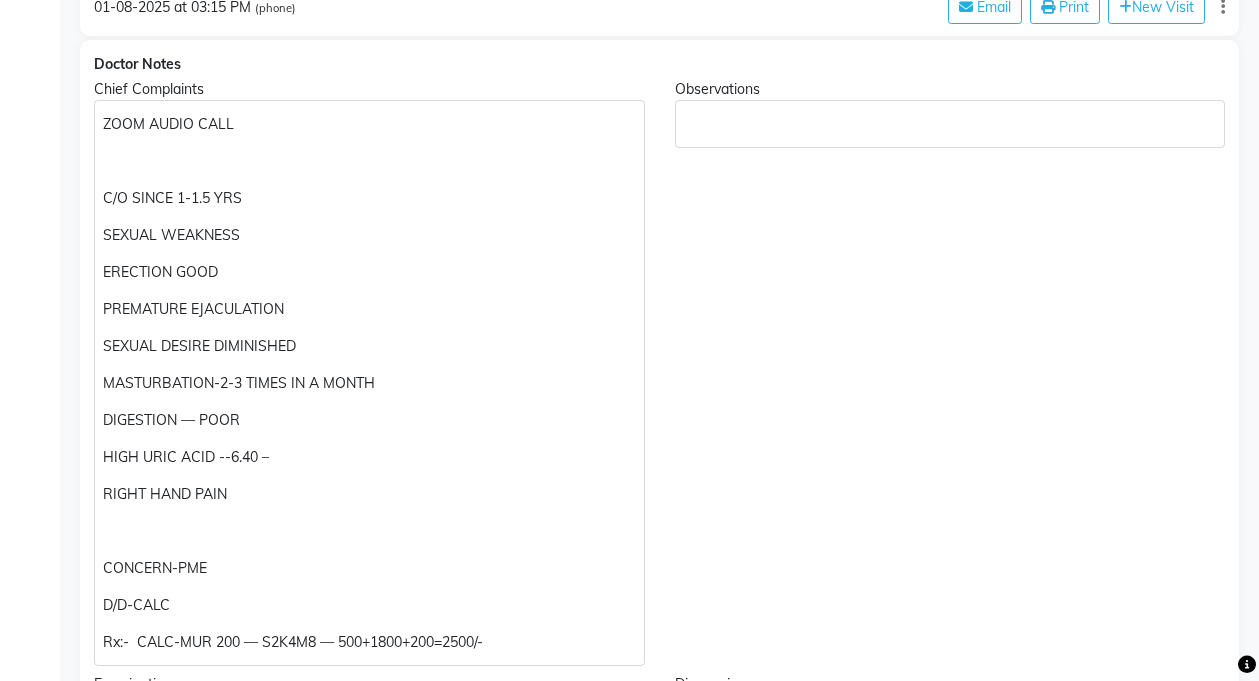 scroll, scrollTop: 0, scrollLeft: 0, axis: both 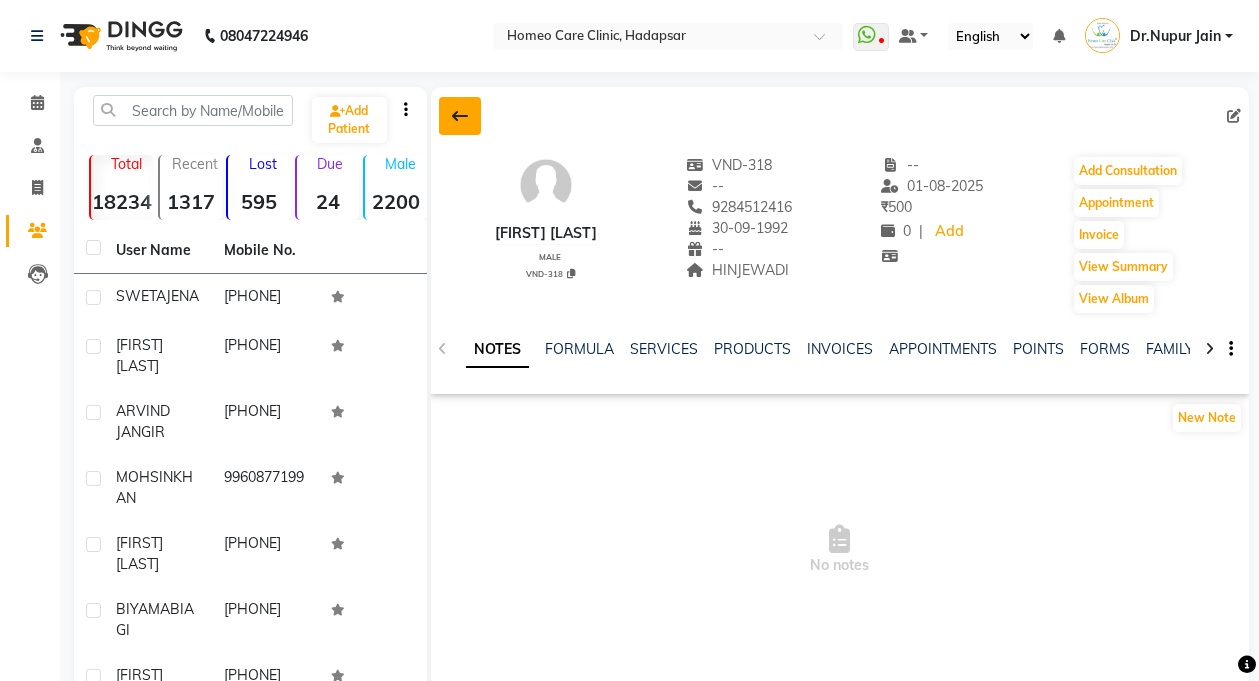 click 